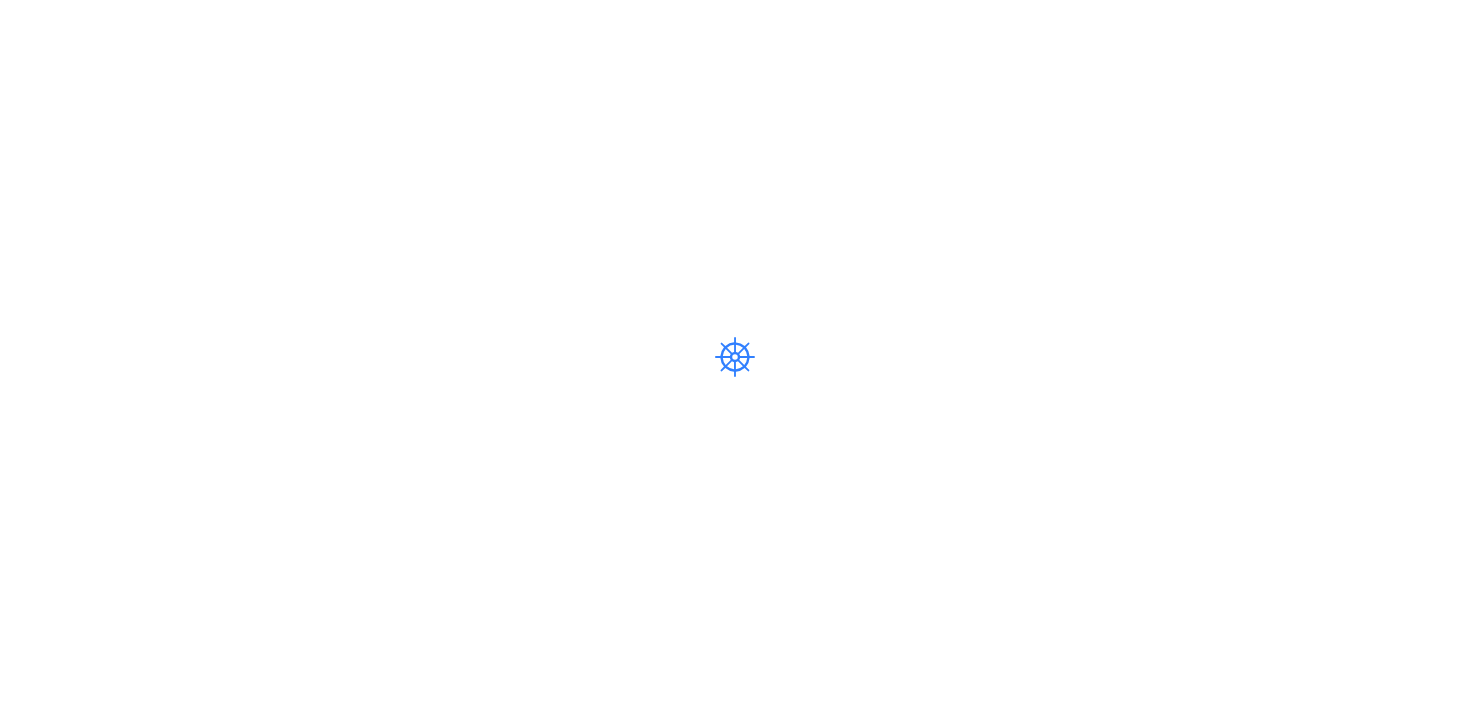 scroll, scrollTop: 0, scrollLeft: 0, axis: both 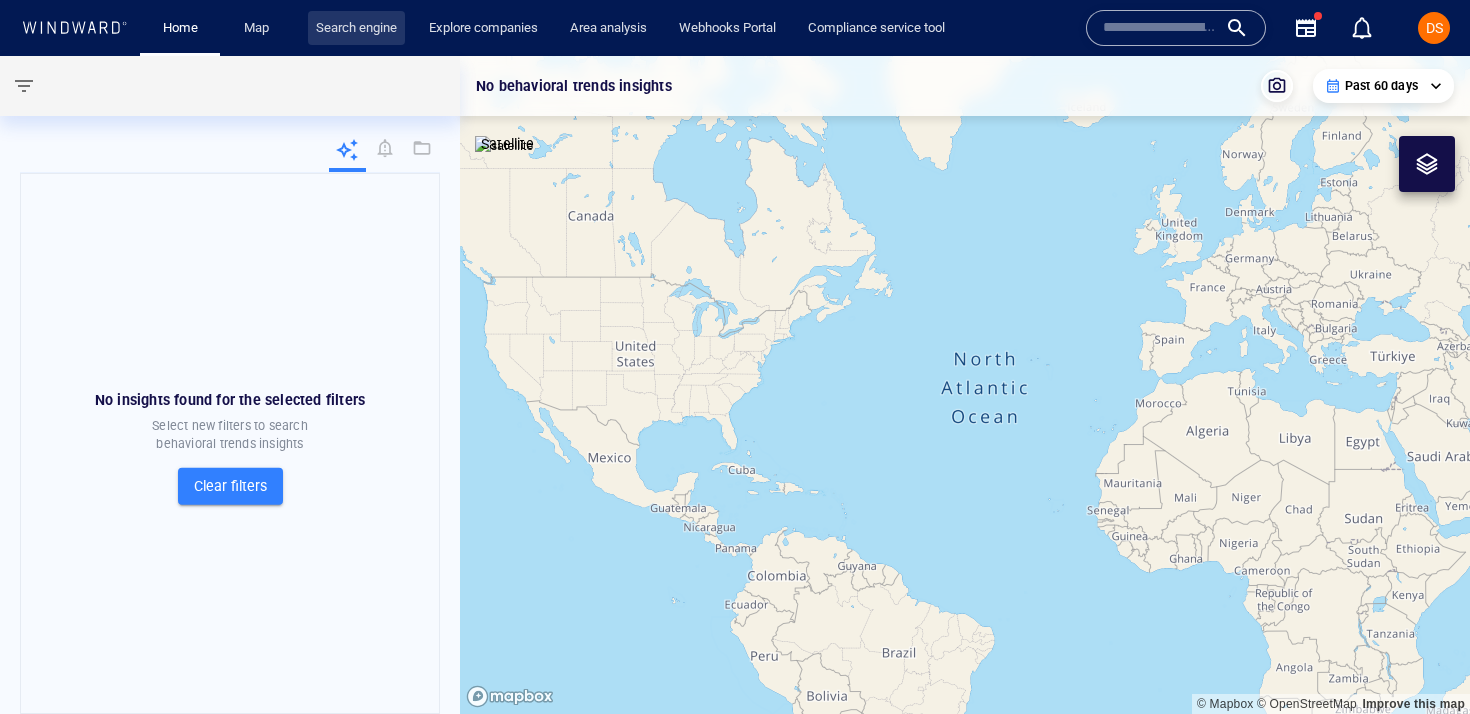 click on "Search engine" at bounding box center [356, 28] 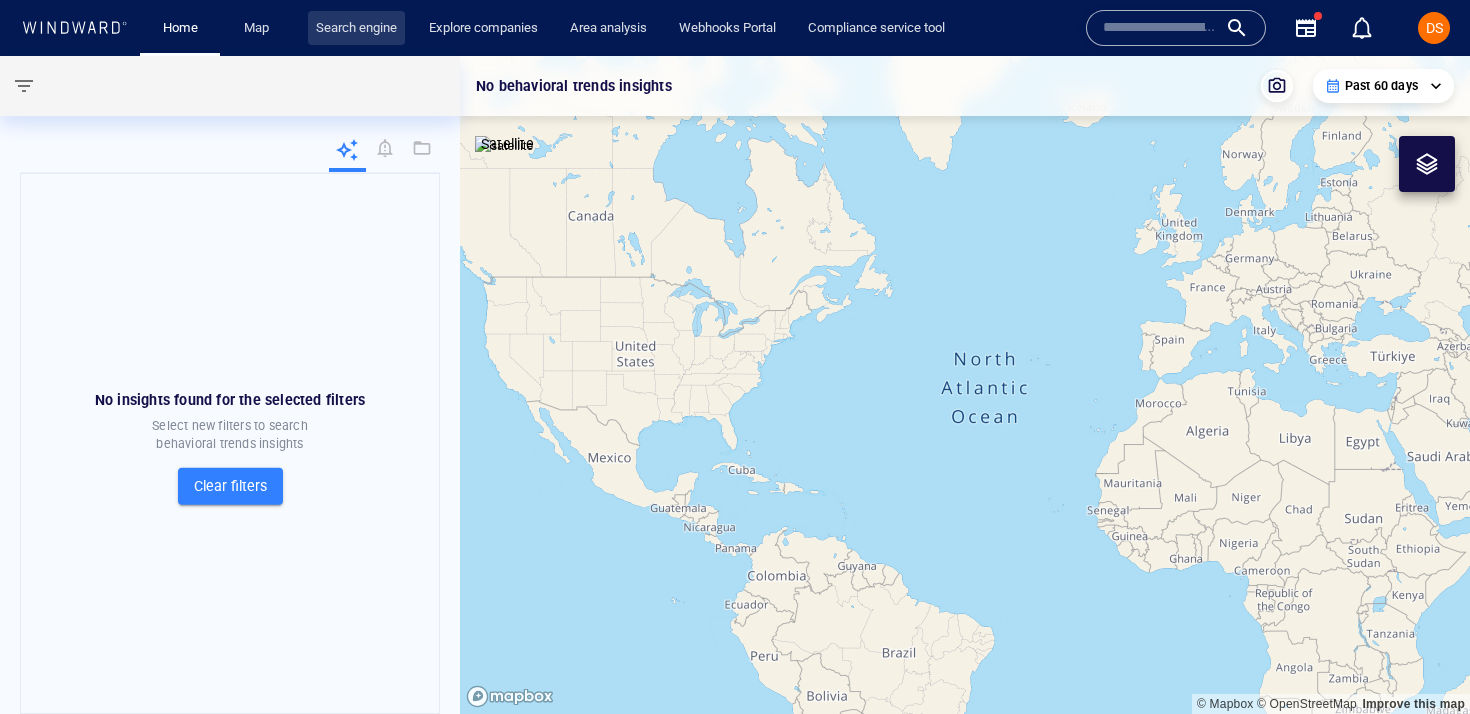 scroll, scrollTop: 0, scrollLeft: 0, axis: both 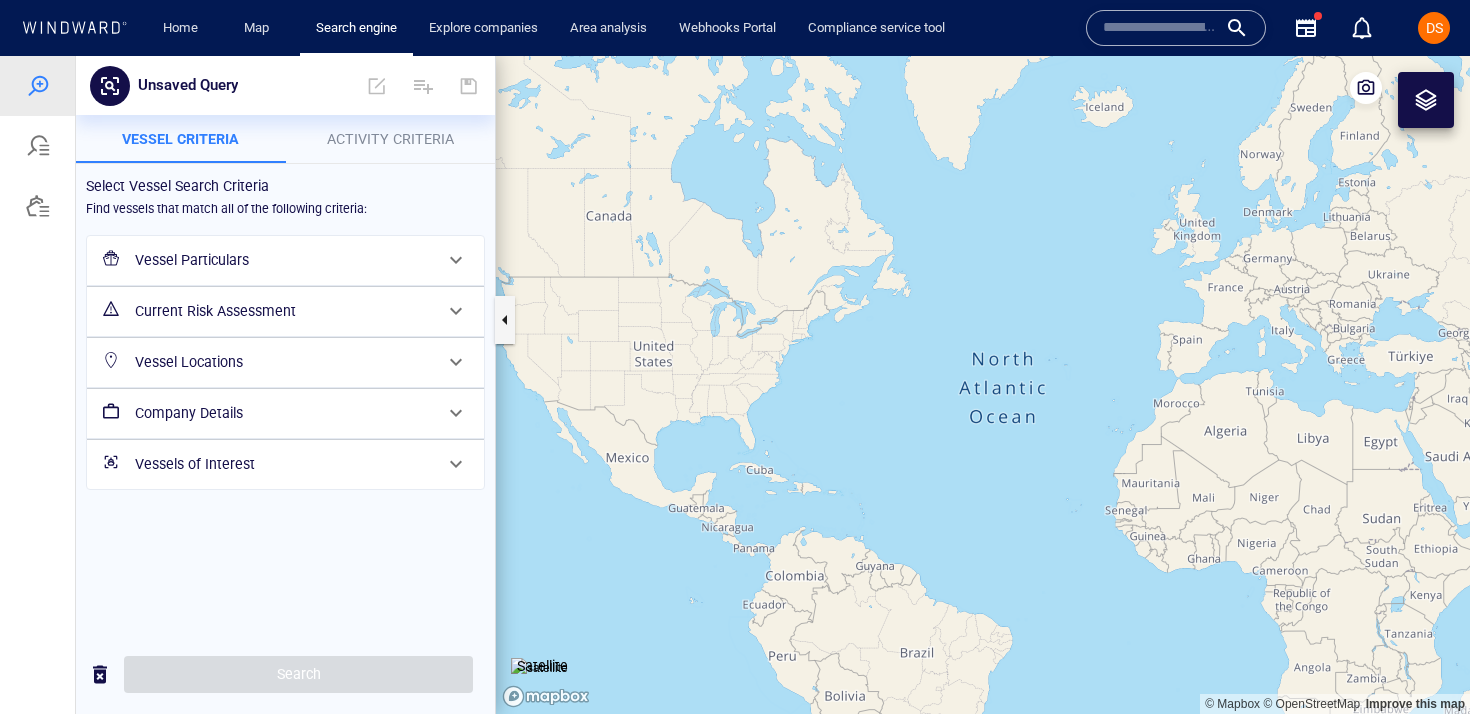 click on "Vessel Particulars" at bounding box center [283, 260] 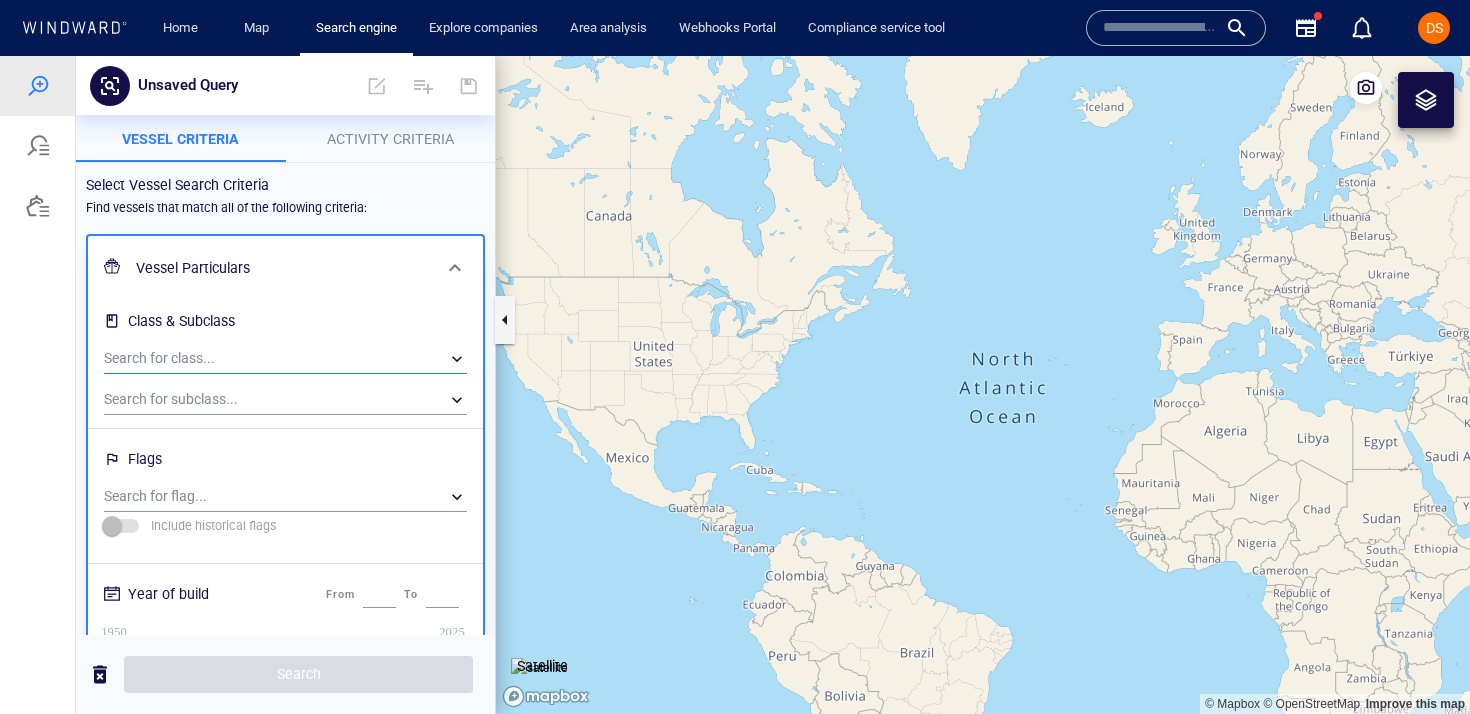 click on "​" at bounding box center (285, 359) 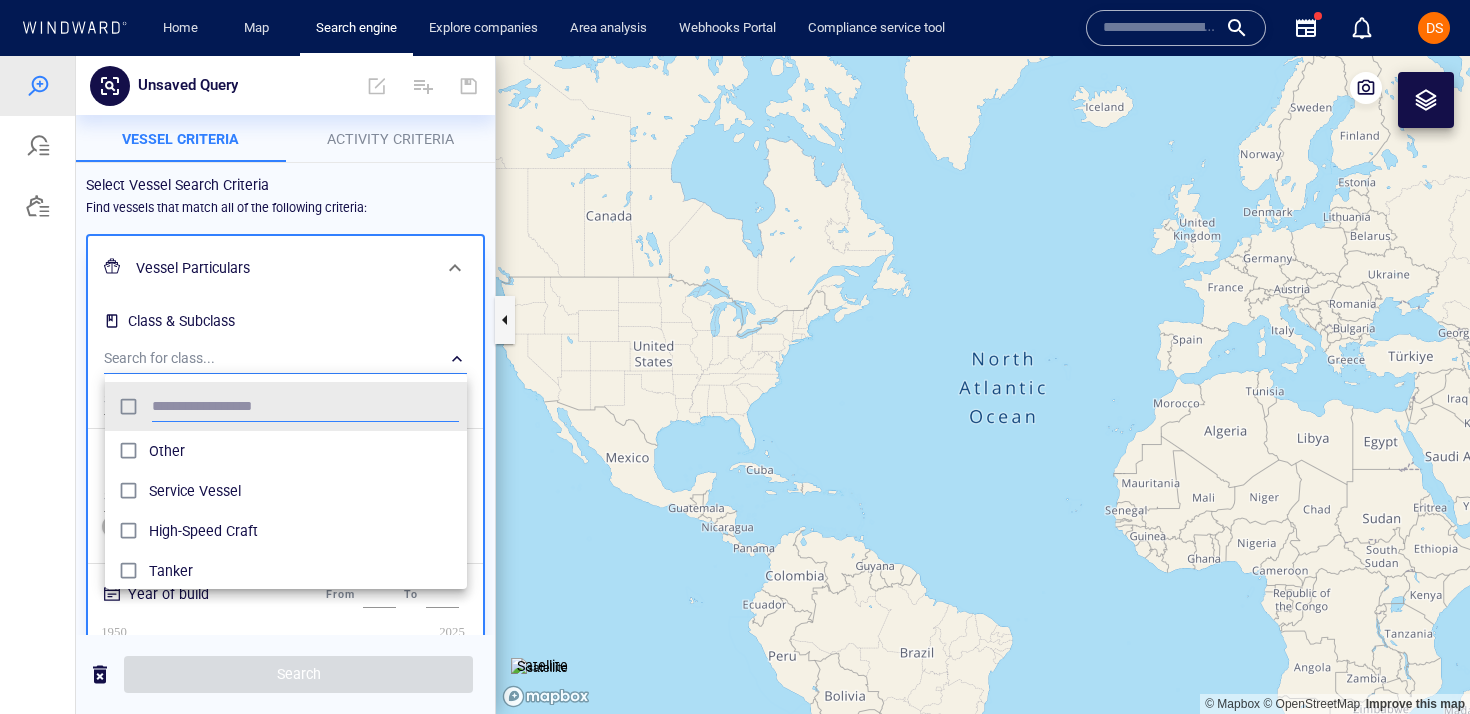 scroll, scrollTop: 0, scrollLeft: 1, axis: horizontal 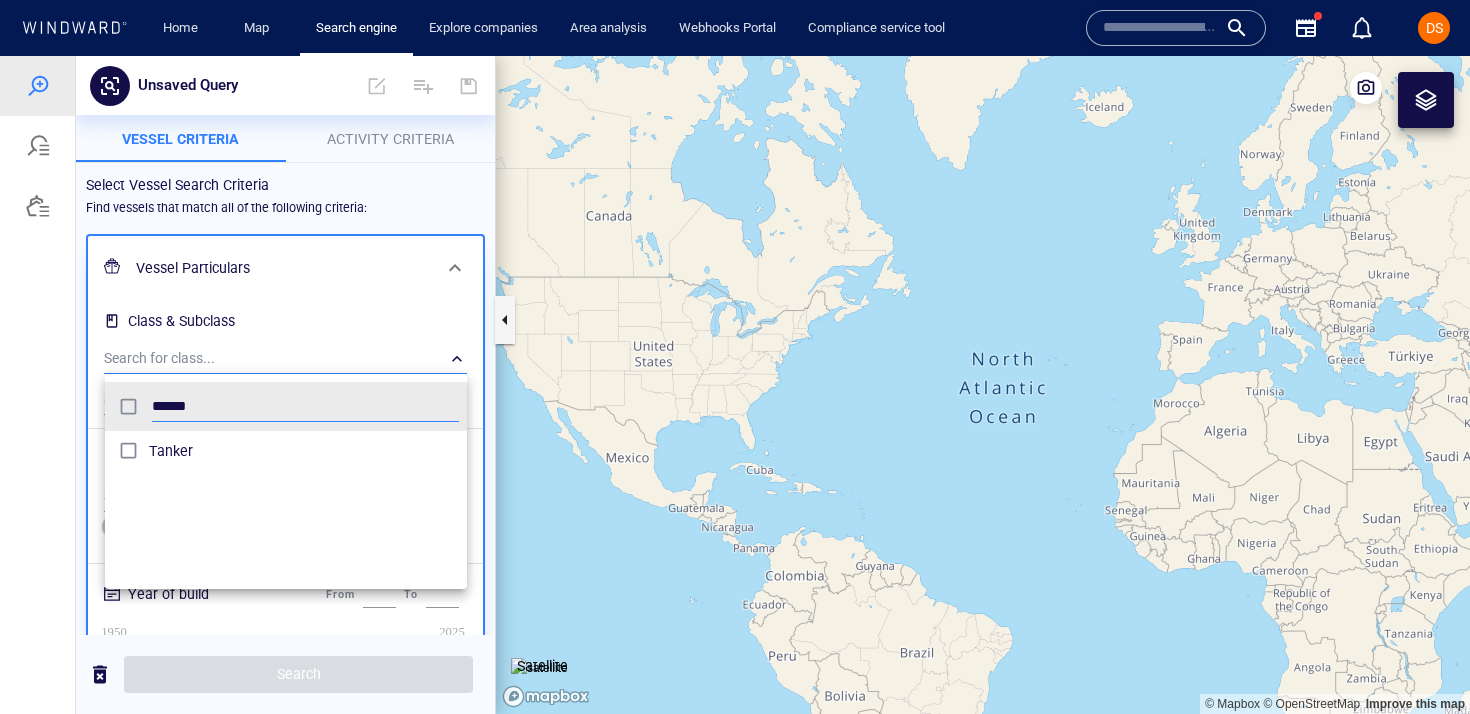 type on "******" 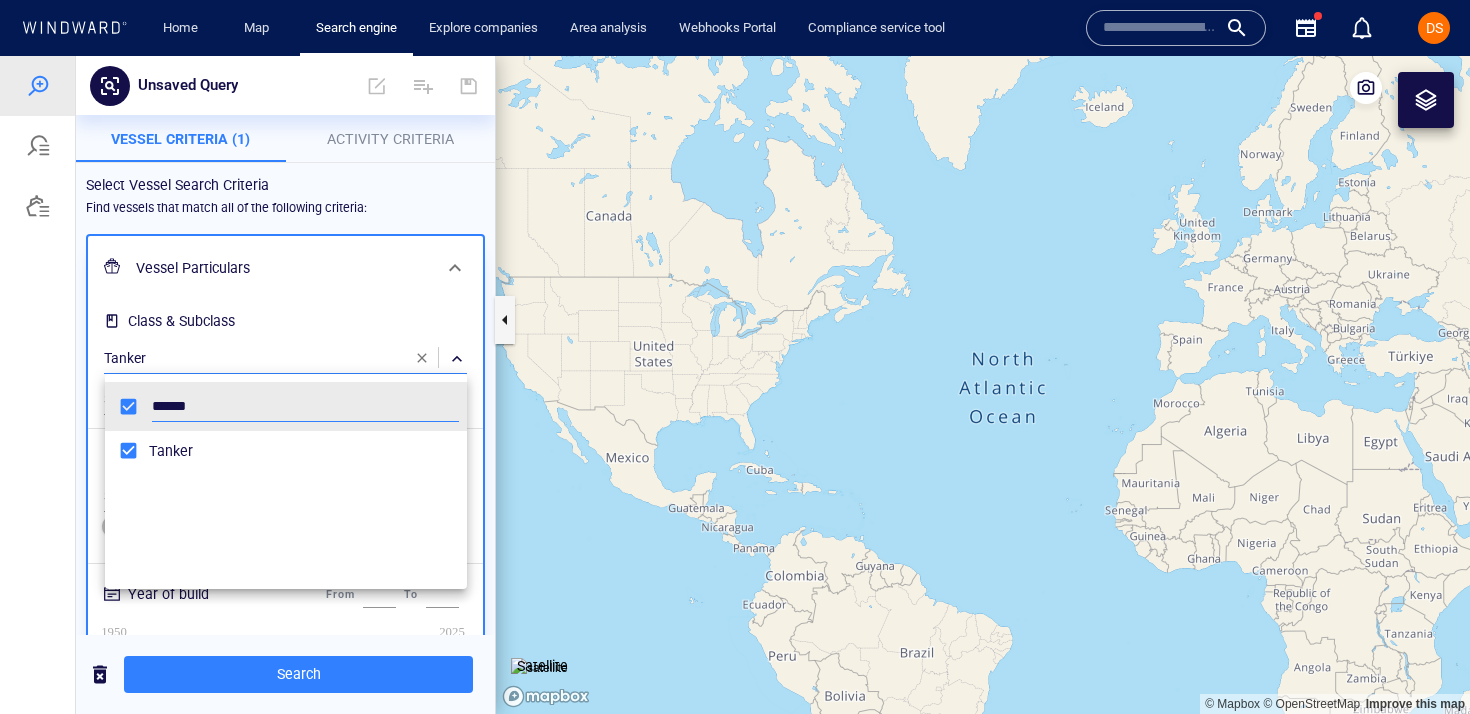 click at bounding box center [735, 385] 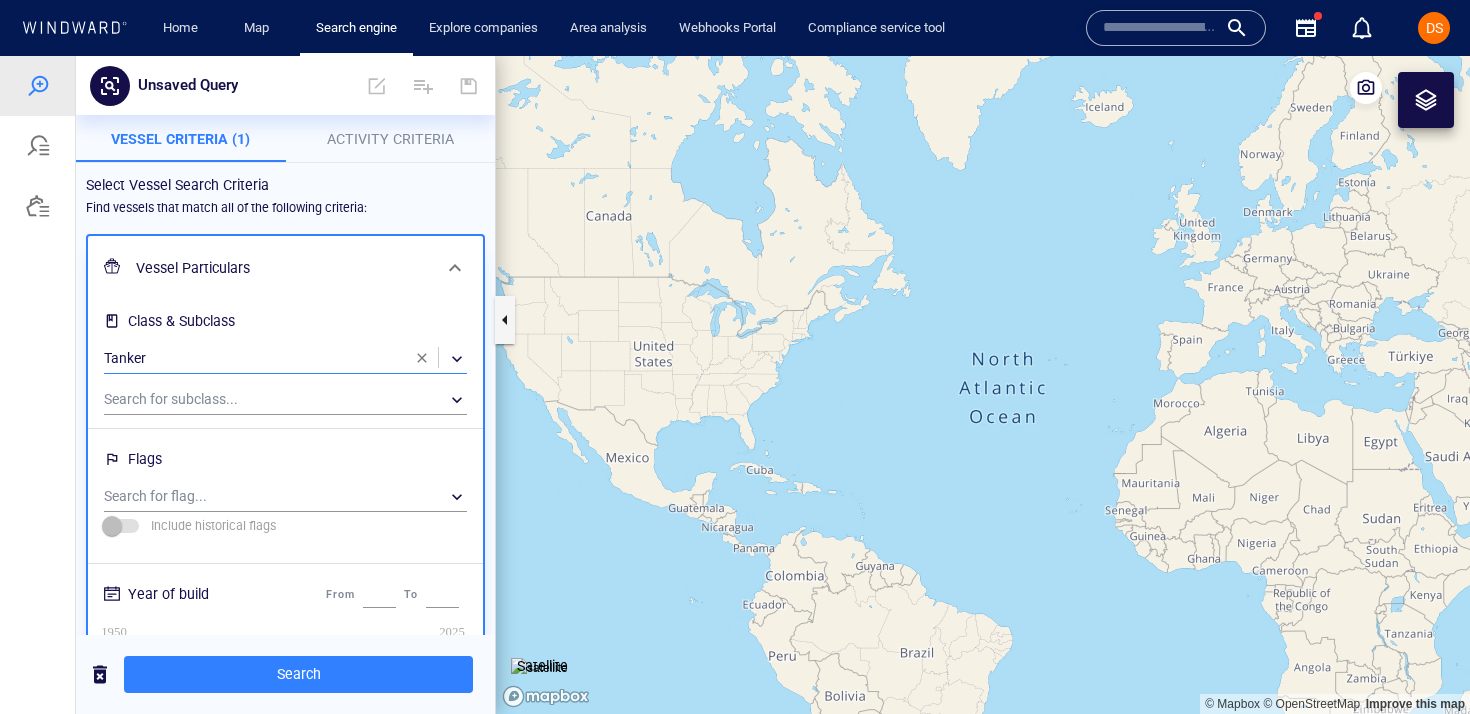 scroll, scrollTop: 6, scrollLeft: 0, axis: vertical 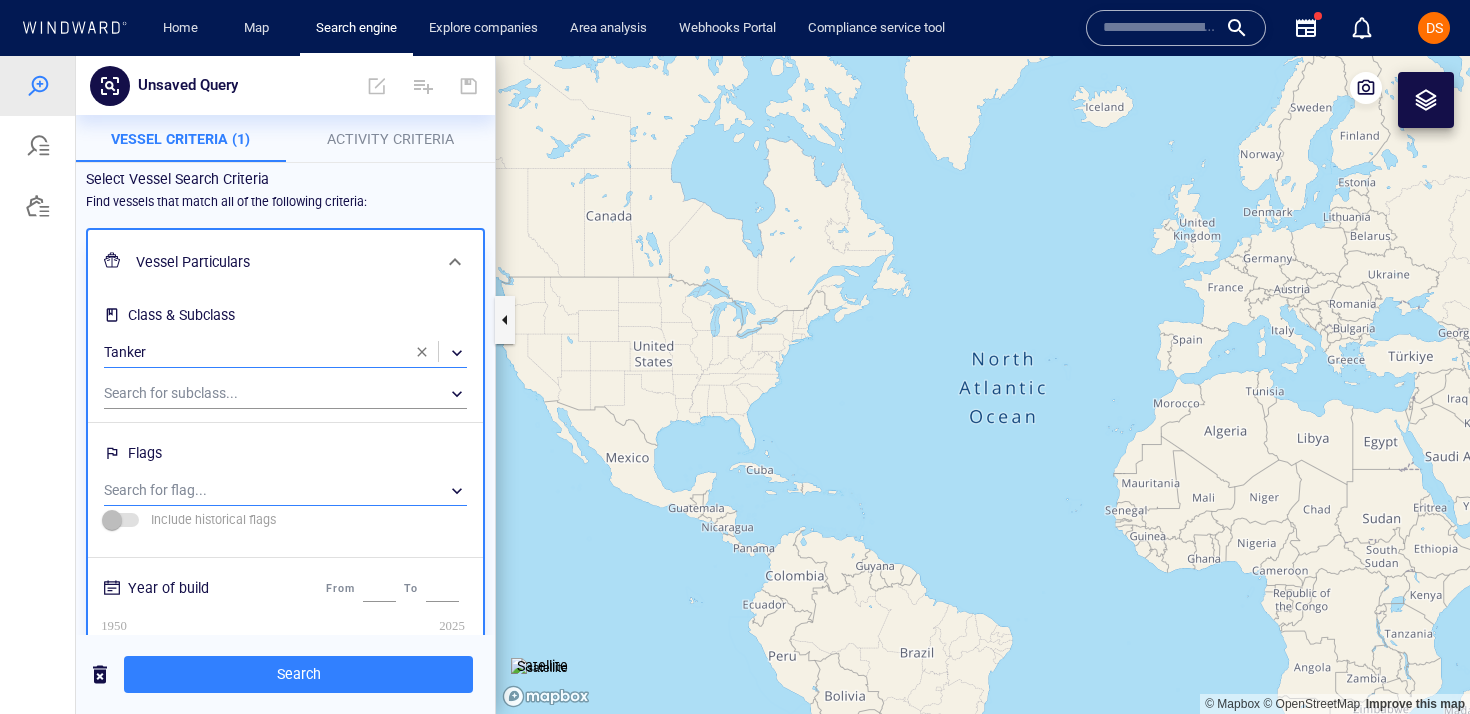 click on "​" at bounding box center (285, 491) 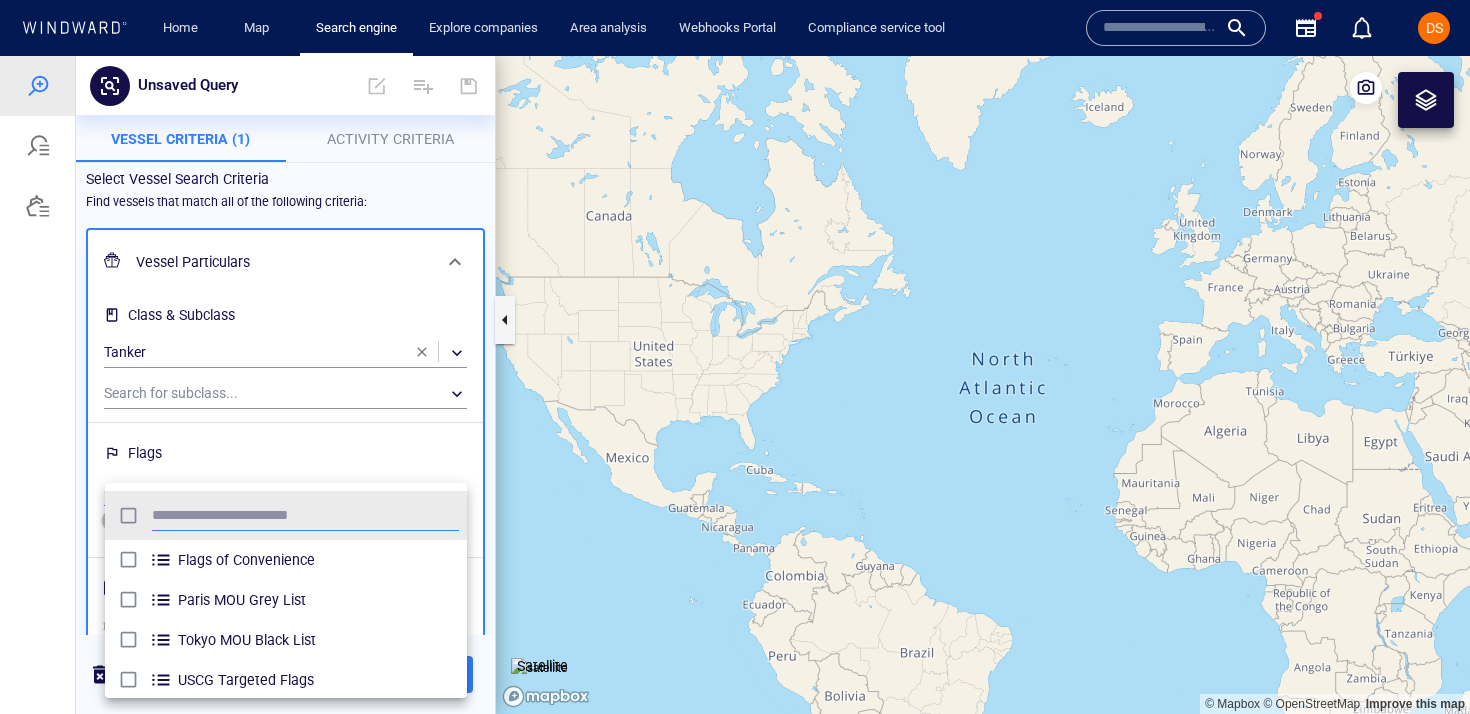 scroll, scrollTop: 0, scrollLeft: 1, axis: horizontal 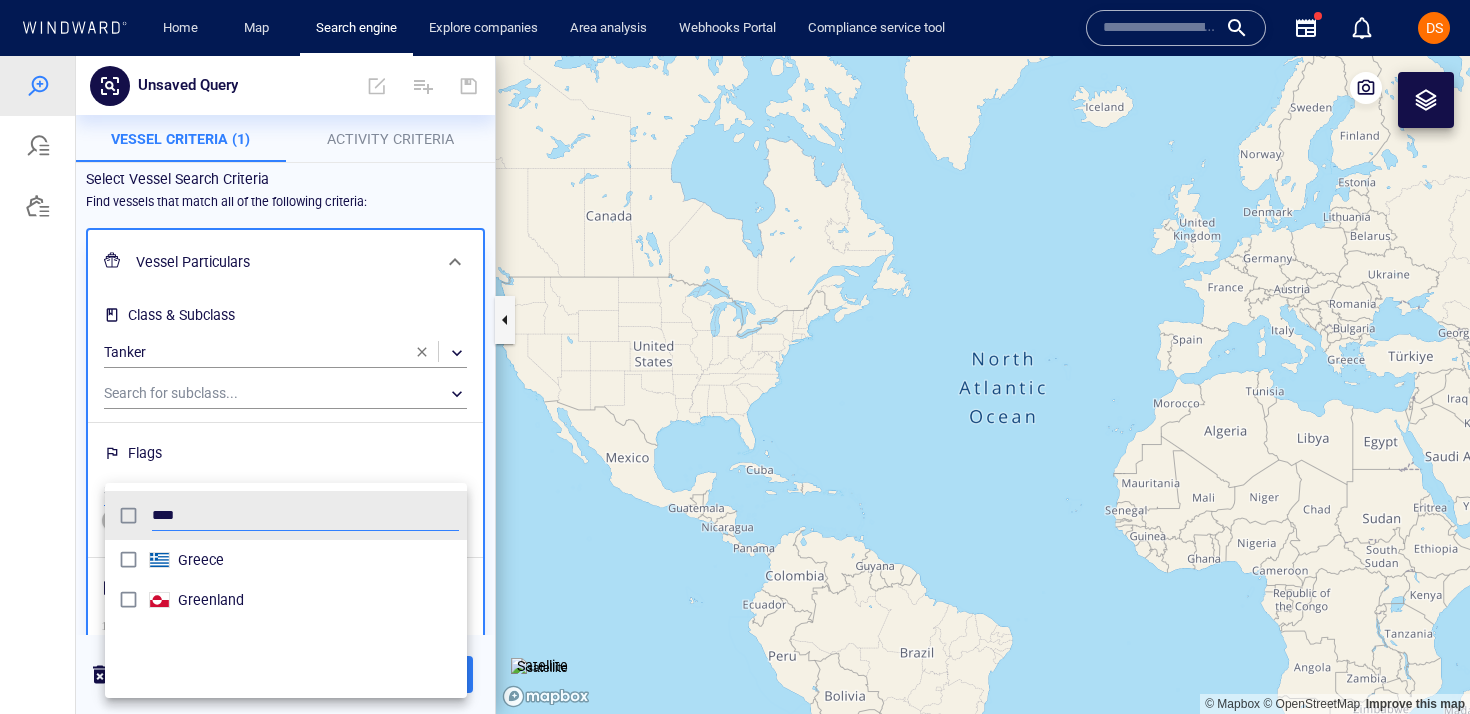 type on "****" 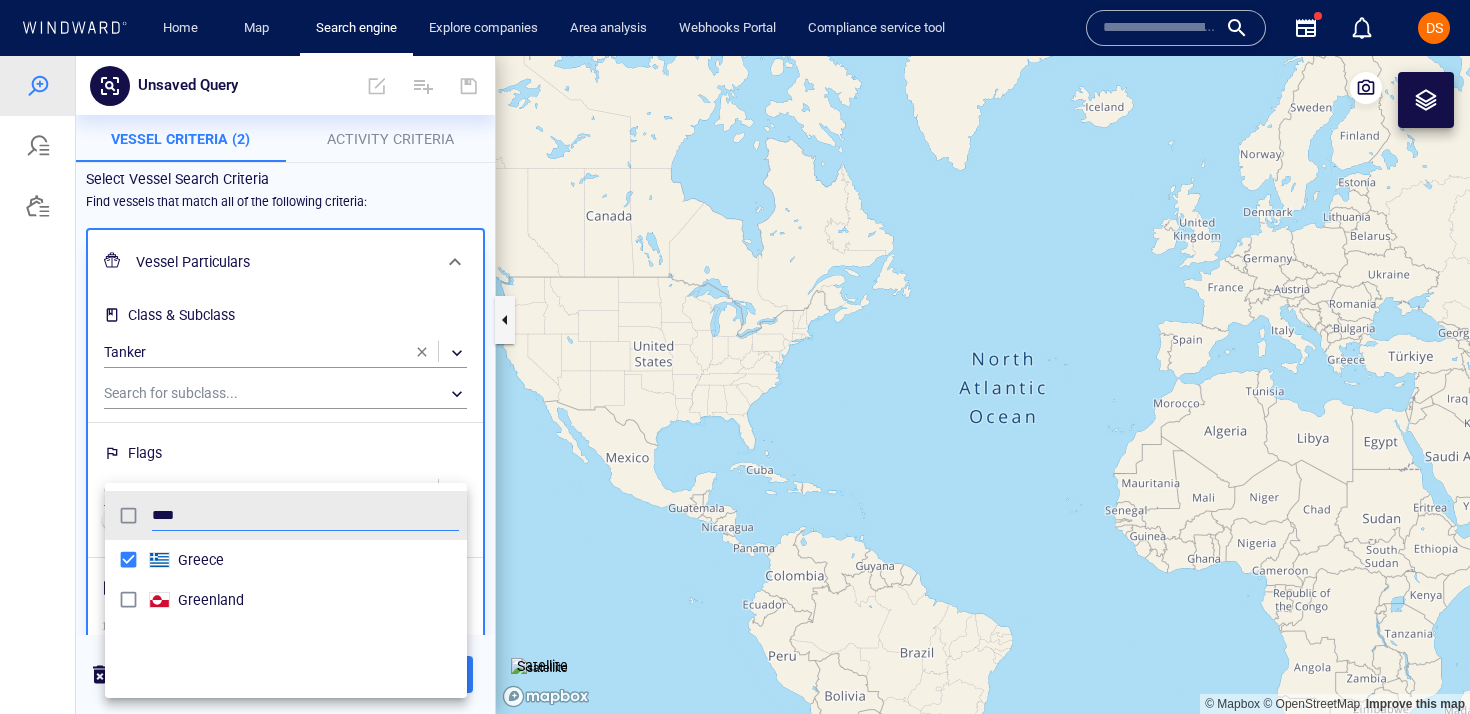 click at bounding box center (735, 385) 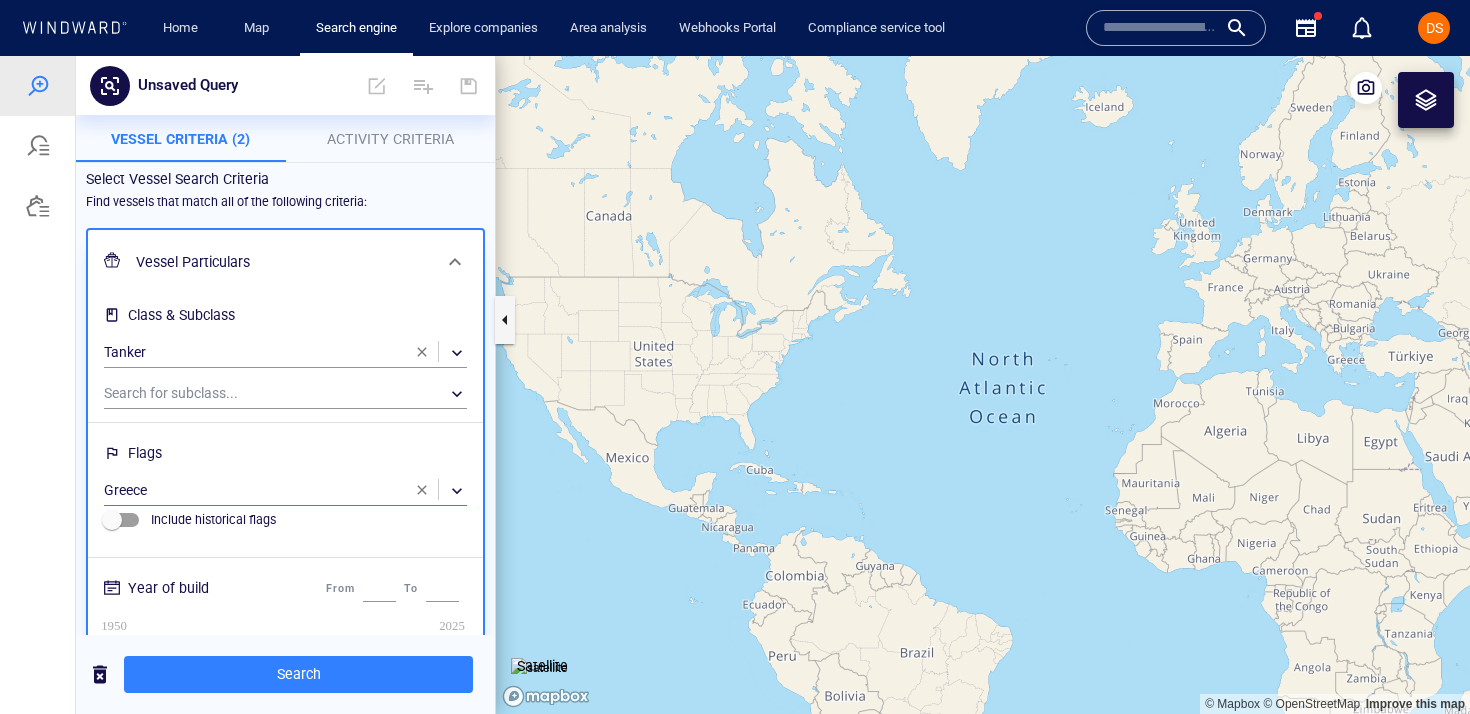 click on "Activity Criteria" at bounding box center (390, 139) 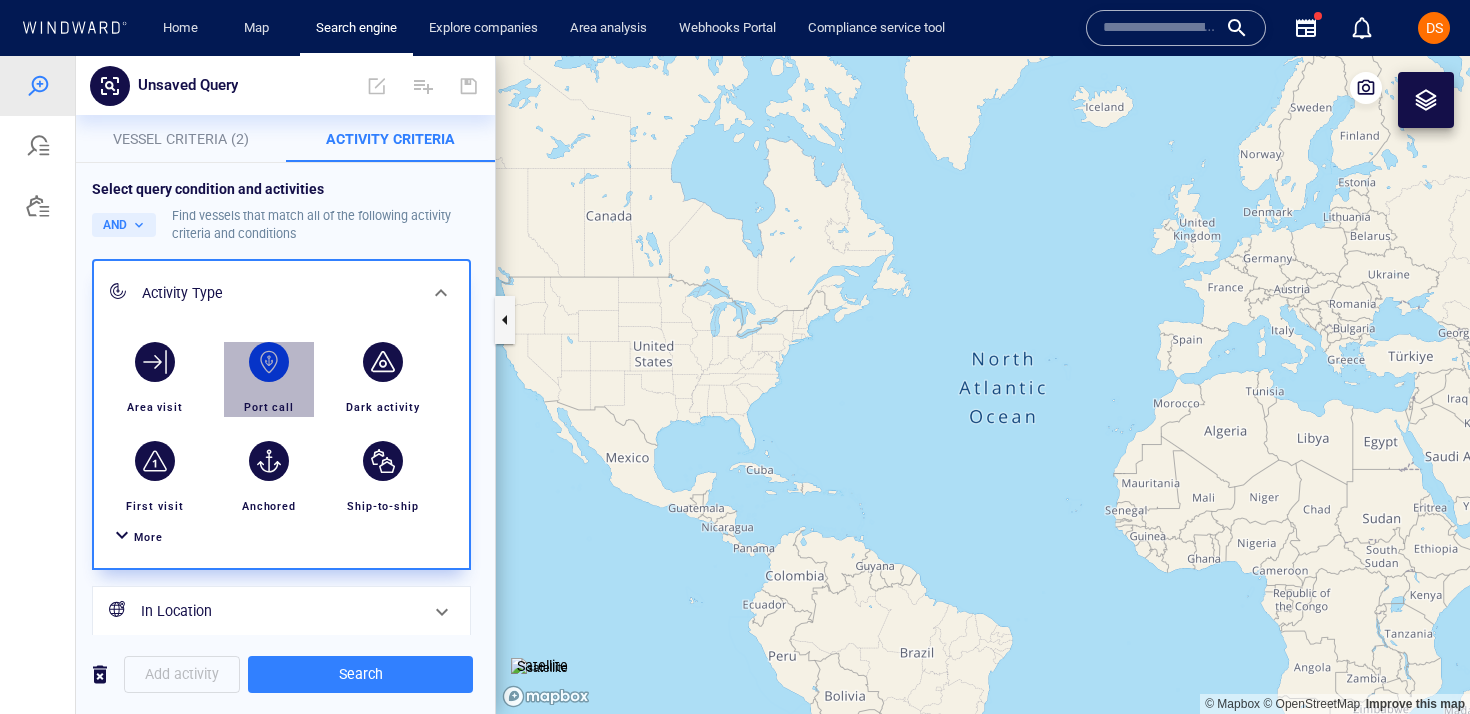 click at bounding box center (269, 362) 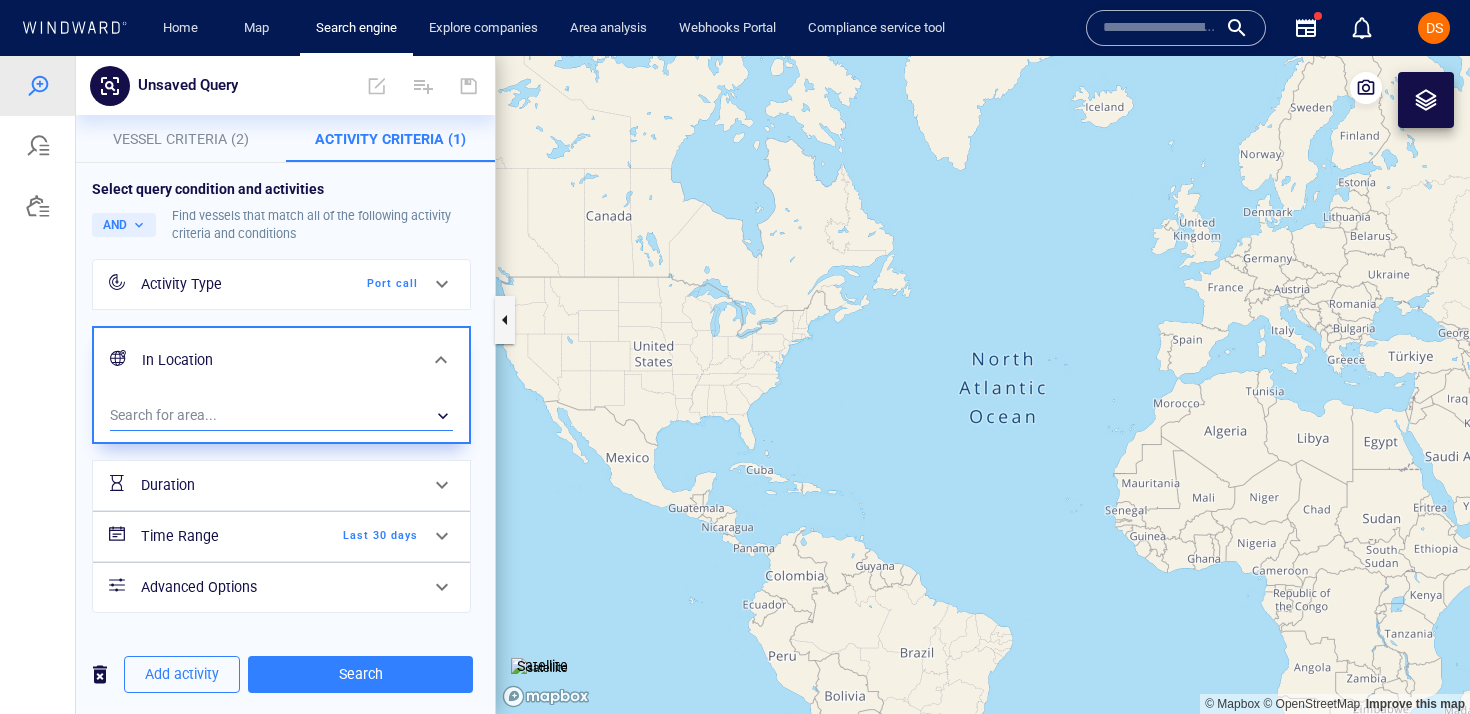 click on "​" at bounding box center (281, 416) 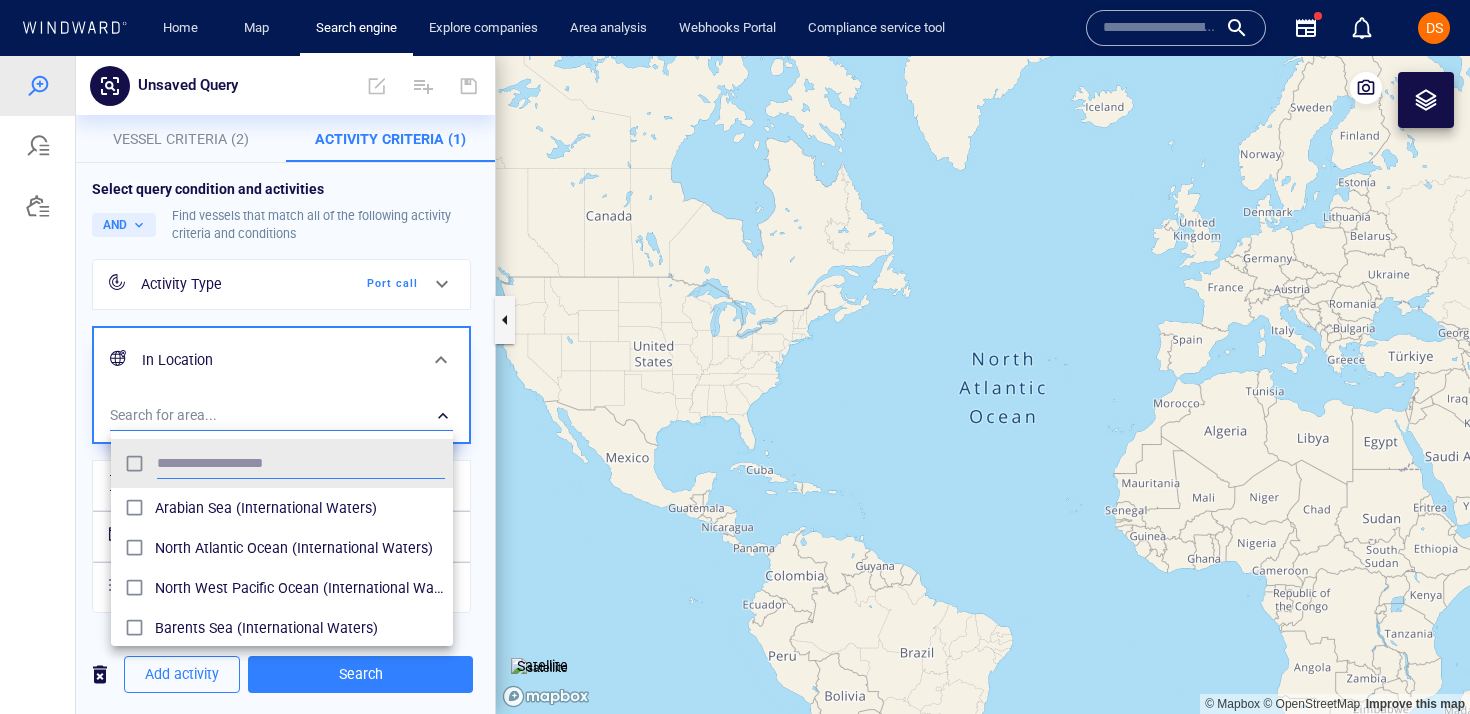 scroll, scrollTop: 0, scrollLeft: 1, axis: horizontal 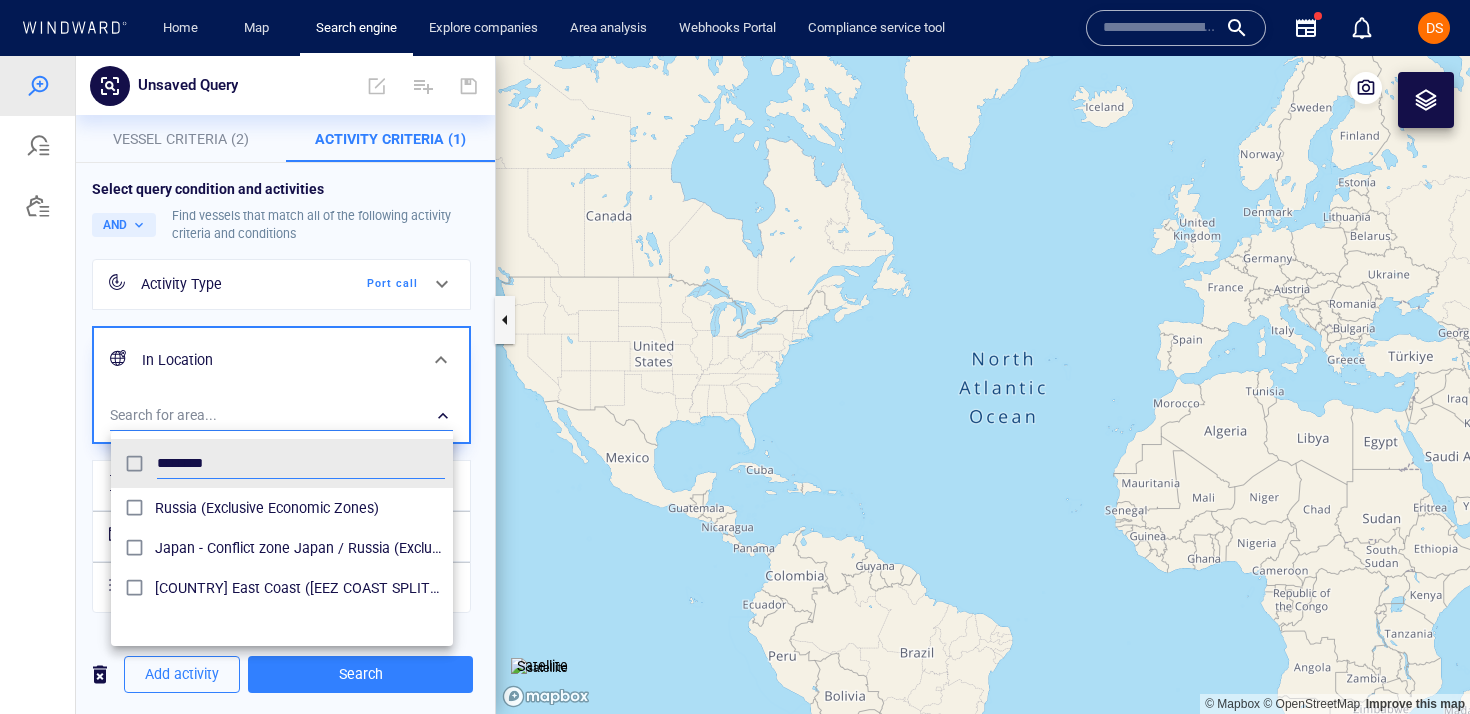 type on "********" 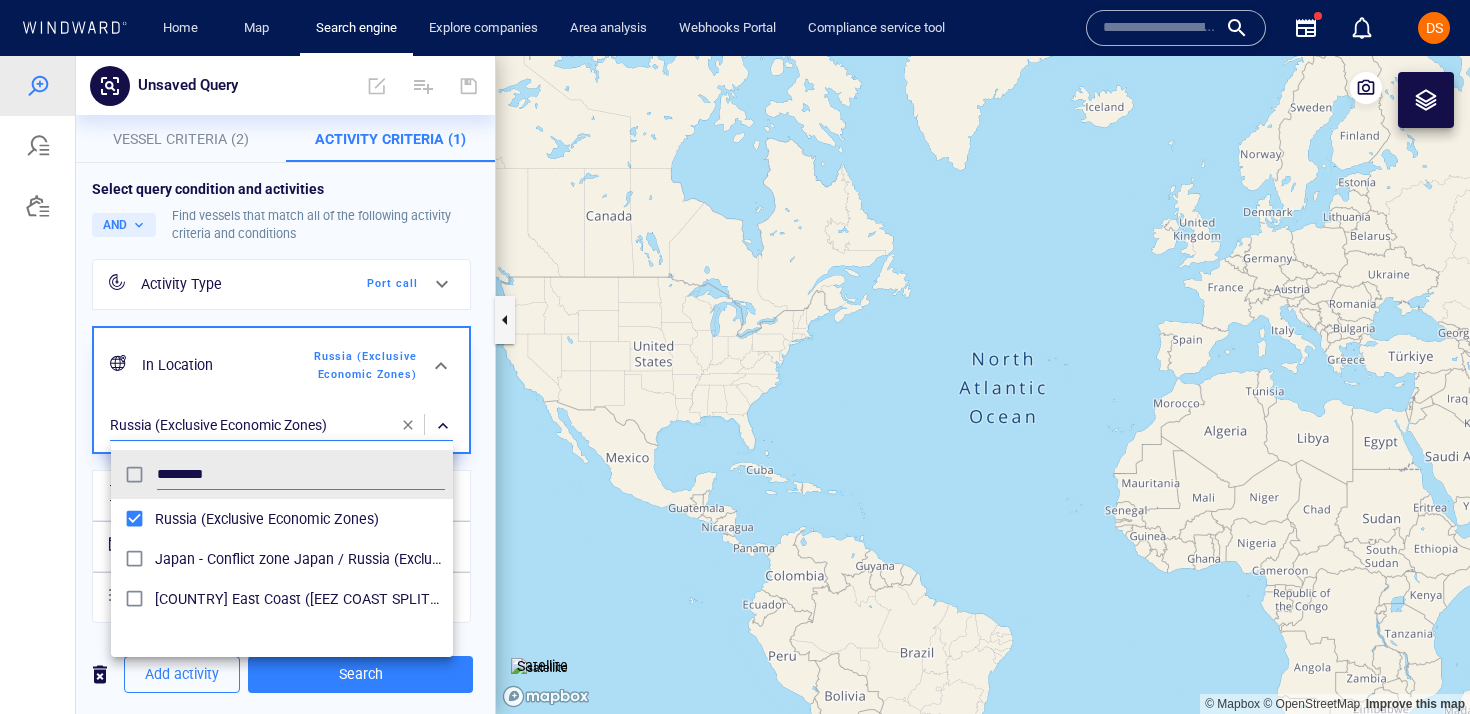 click at bounding box center [735, 385] 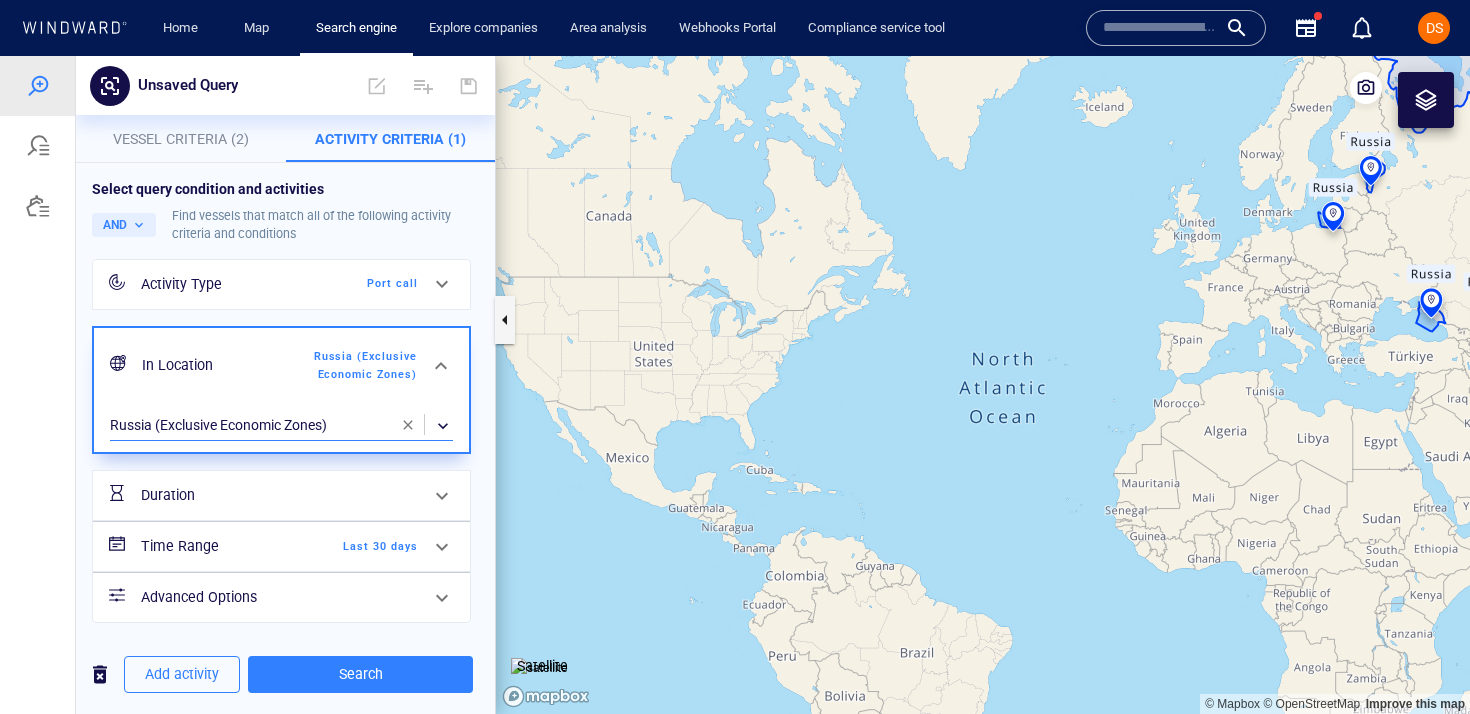 scroll, scrollTop: 5, scrollLeft: 0, axis: vertical 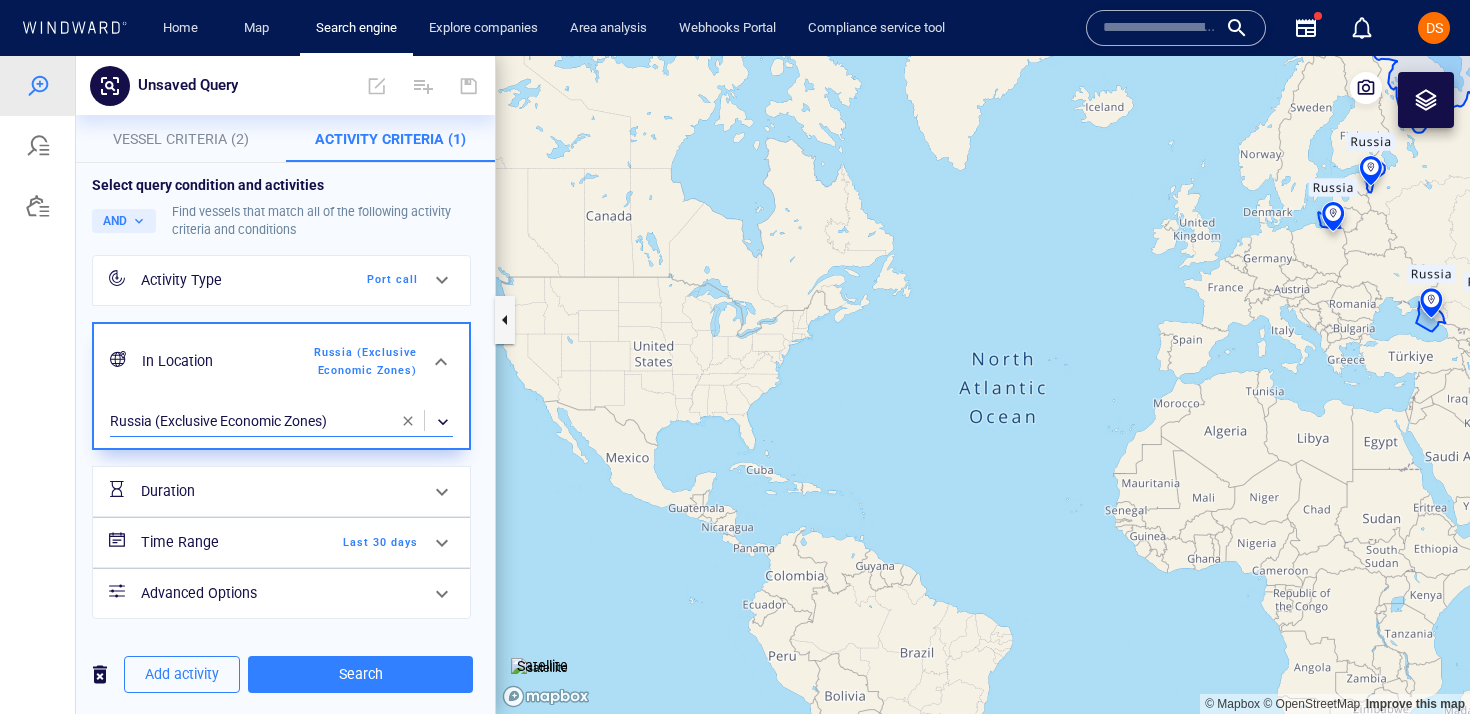 click on "Time Range" at bounding box center [222, 542] 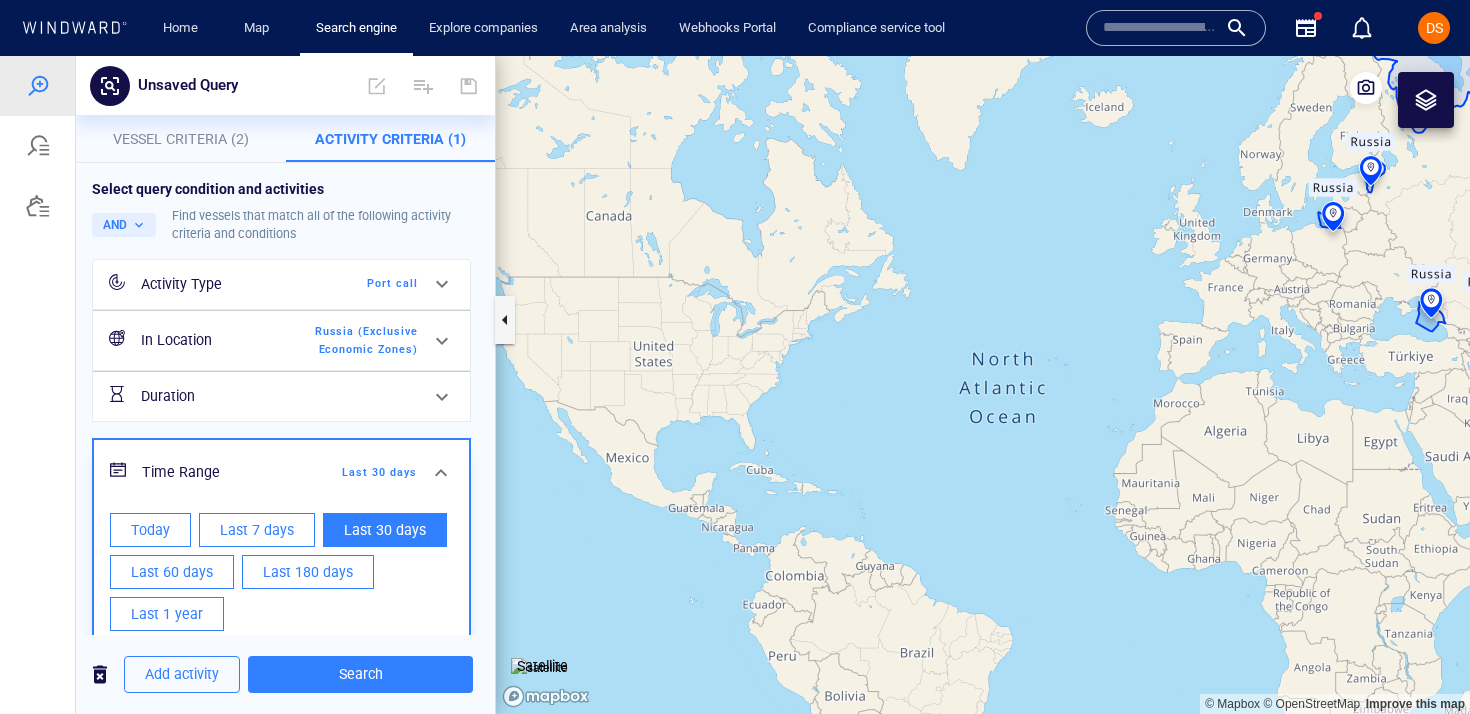 click on "Last 60 days" at bounding box center [172, 572] 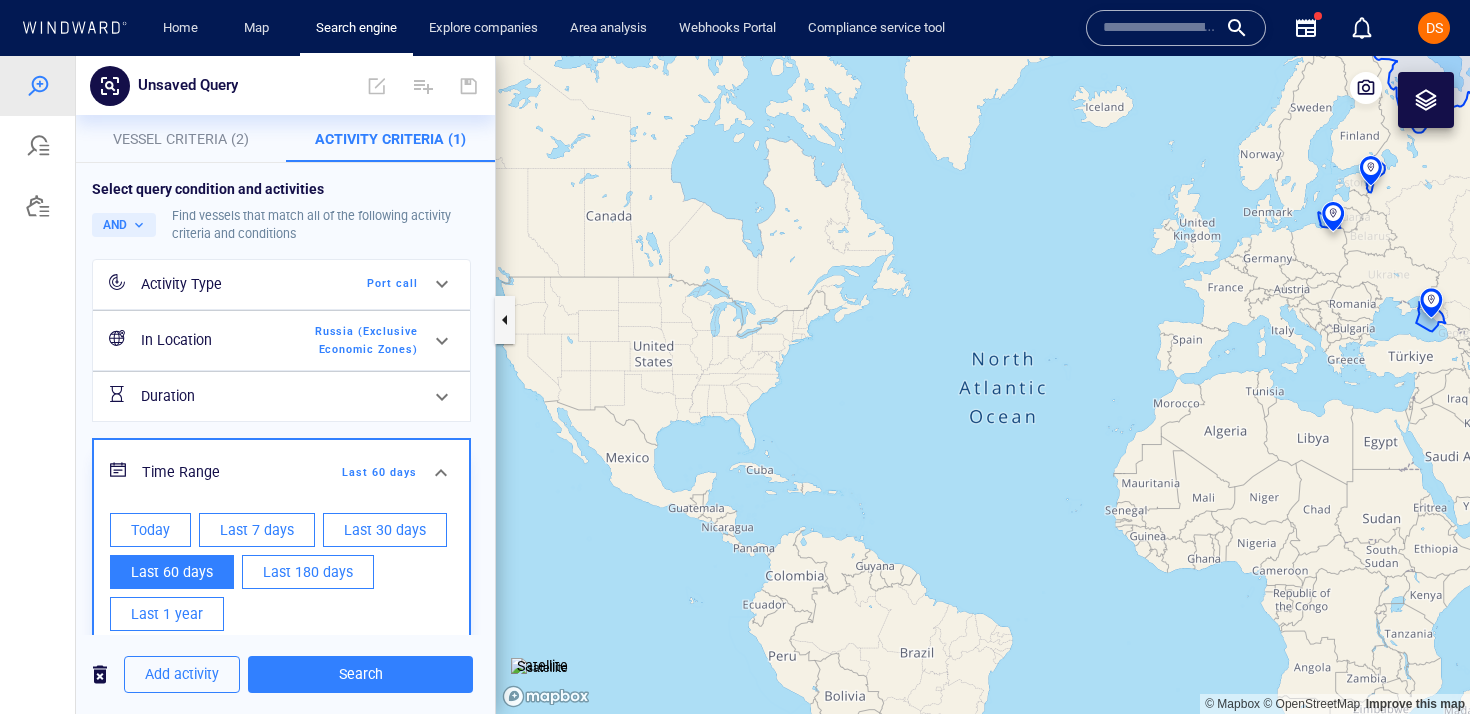 click at bounding box center [38, 385] 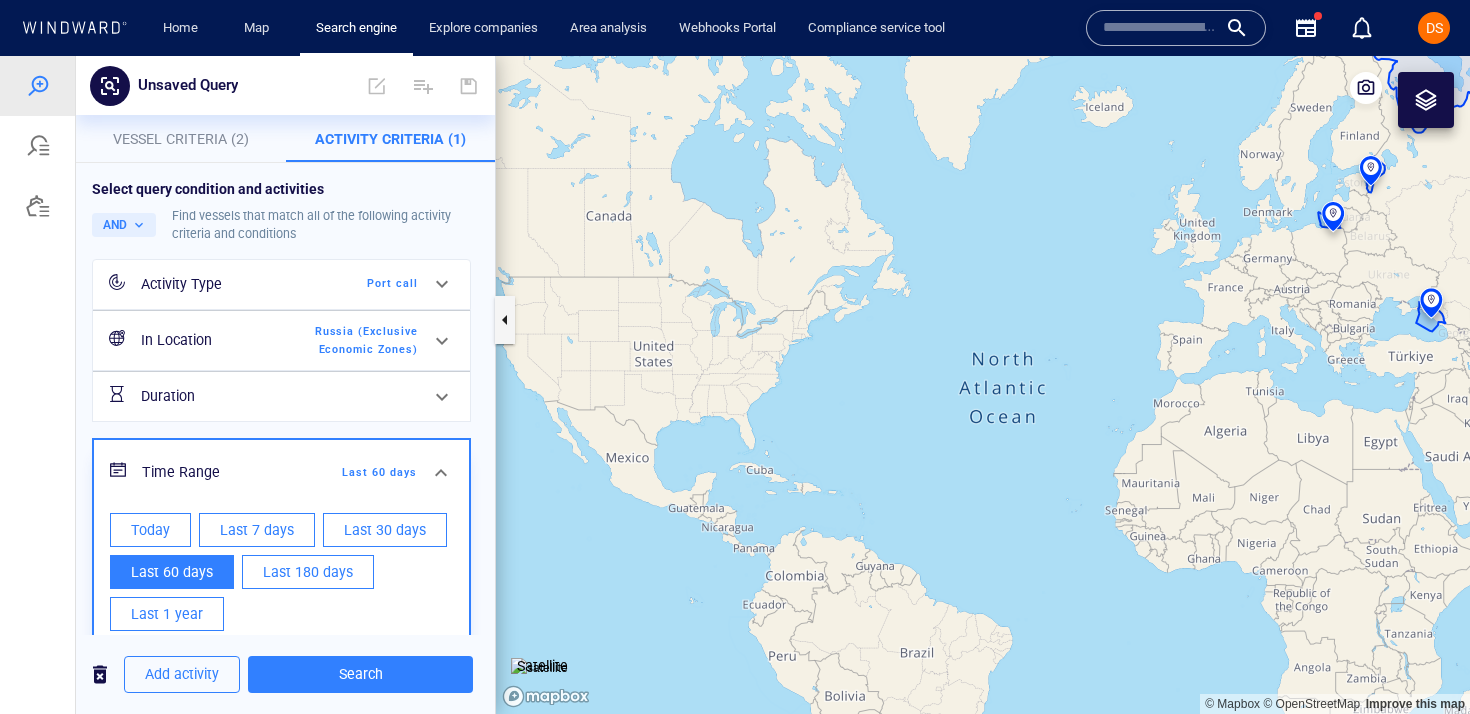 click on "Time Range" at bounding box center [222, 472] 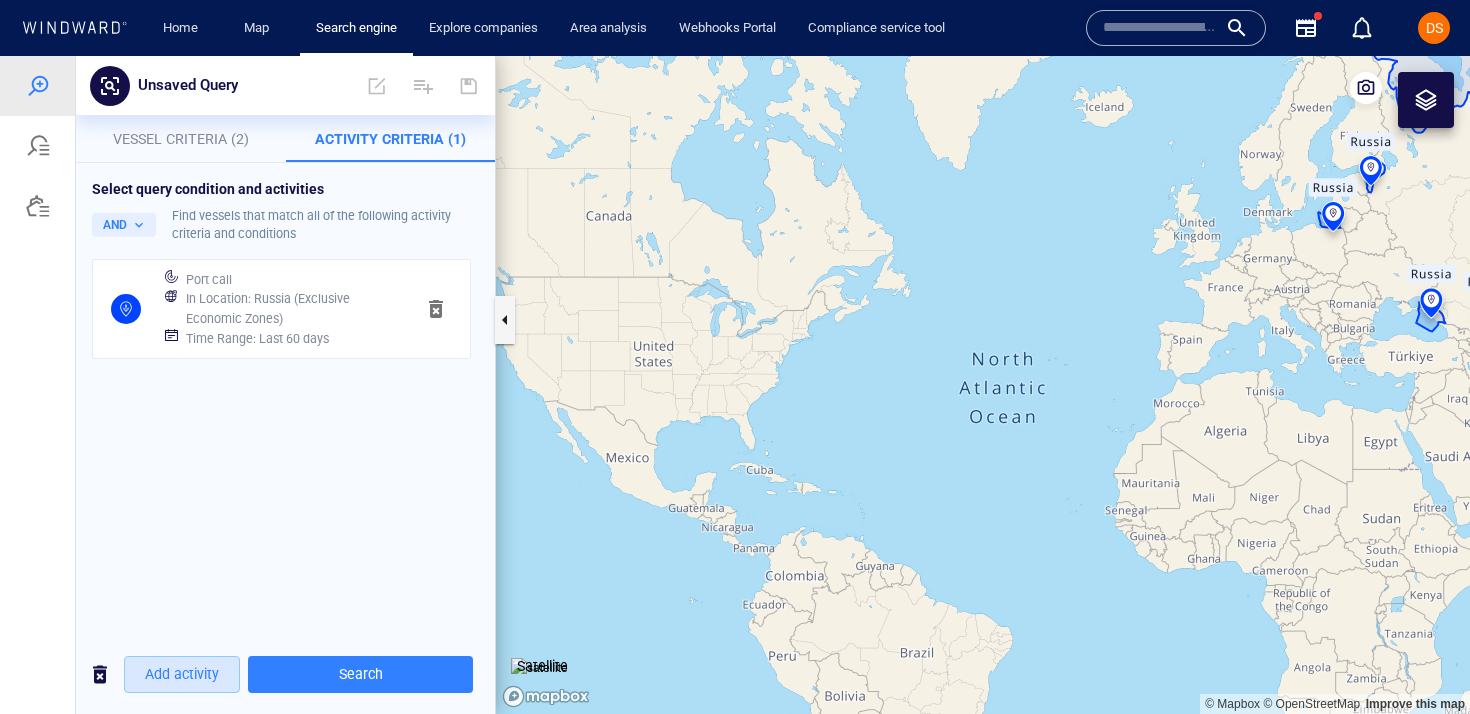 click on "Add activity" at bounding box center [182, 674] 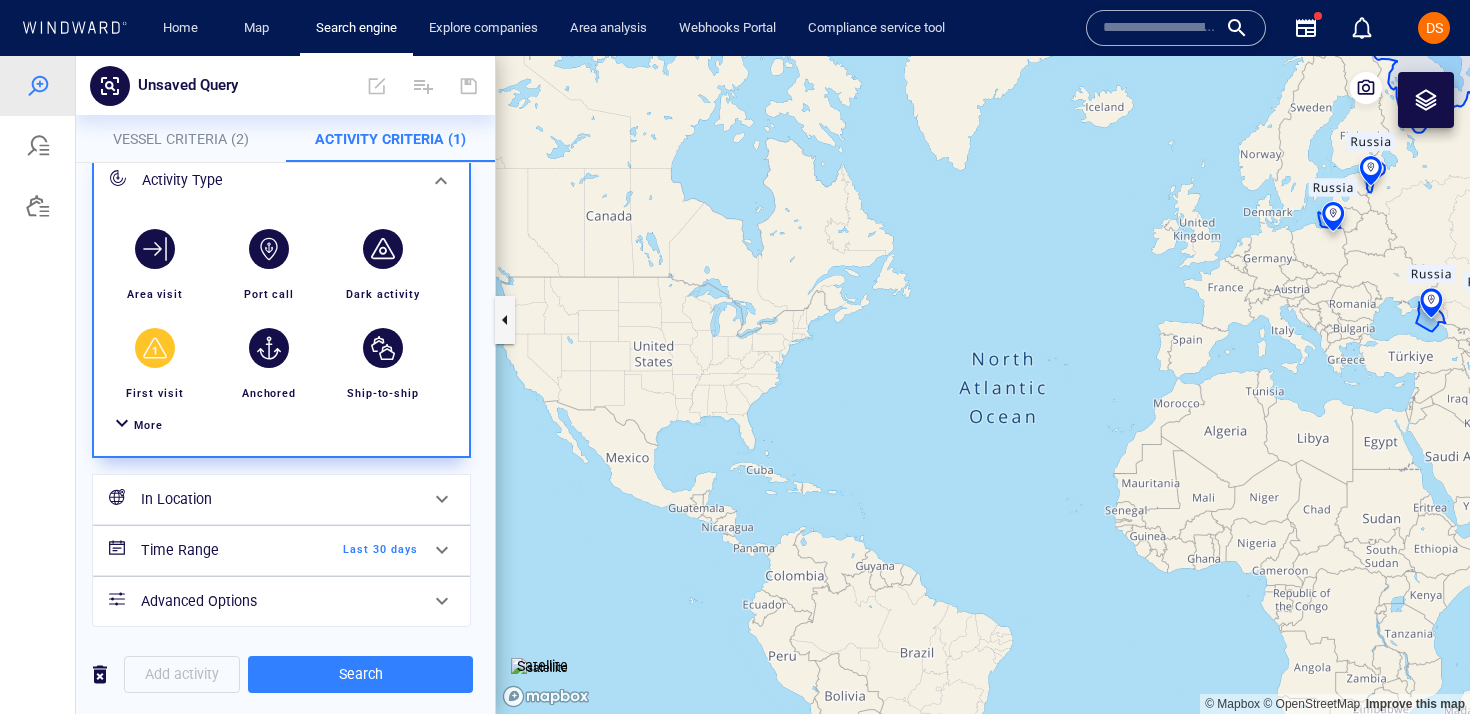 scroll, scrollTop: 0, scrollLeft: 0, axis: both 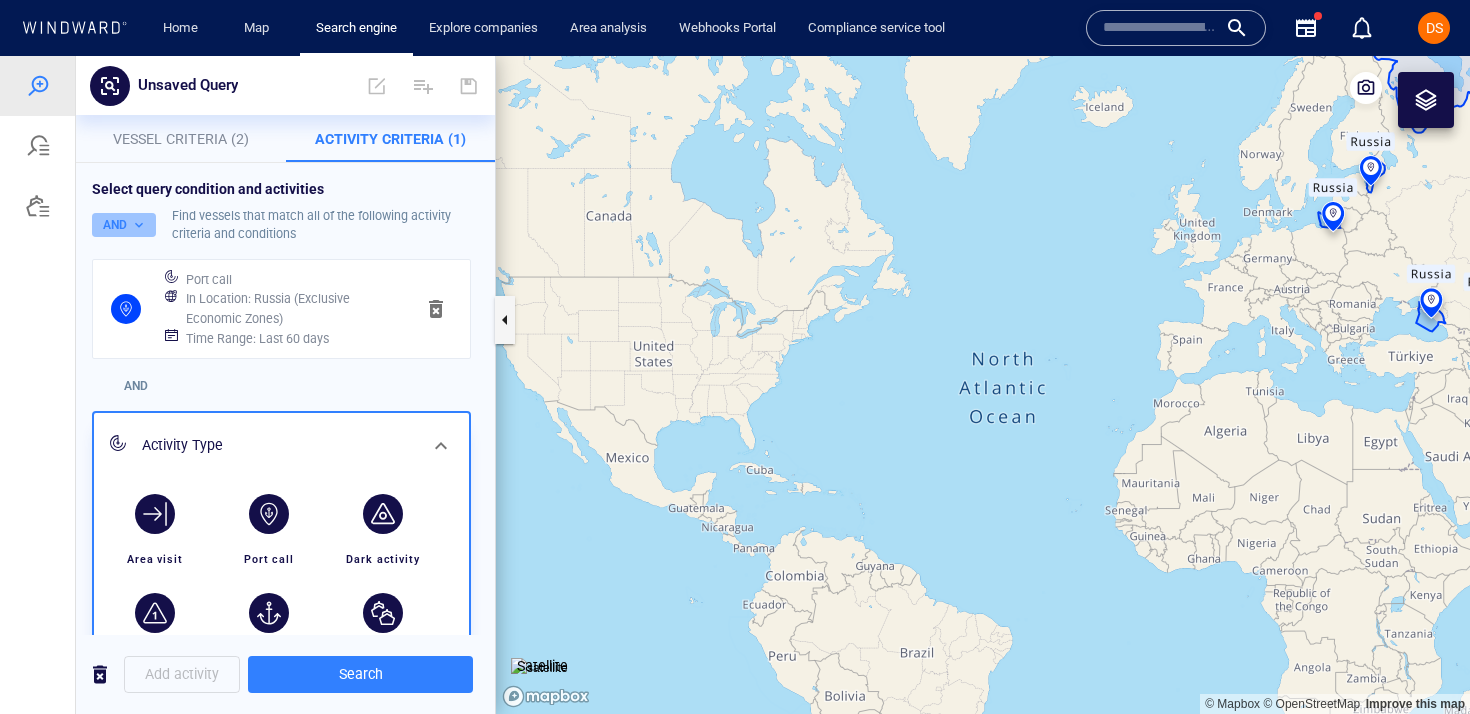 click on "AND" at bounding box center [124, 225] 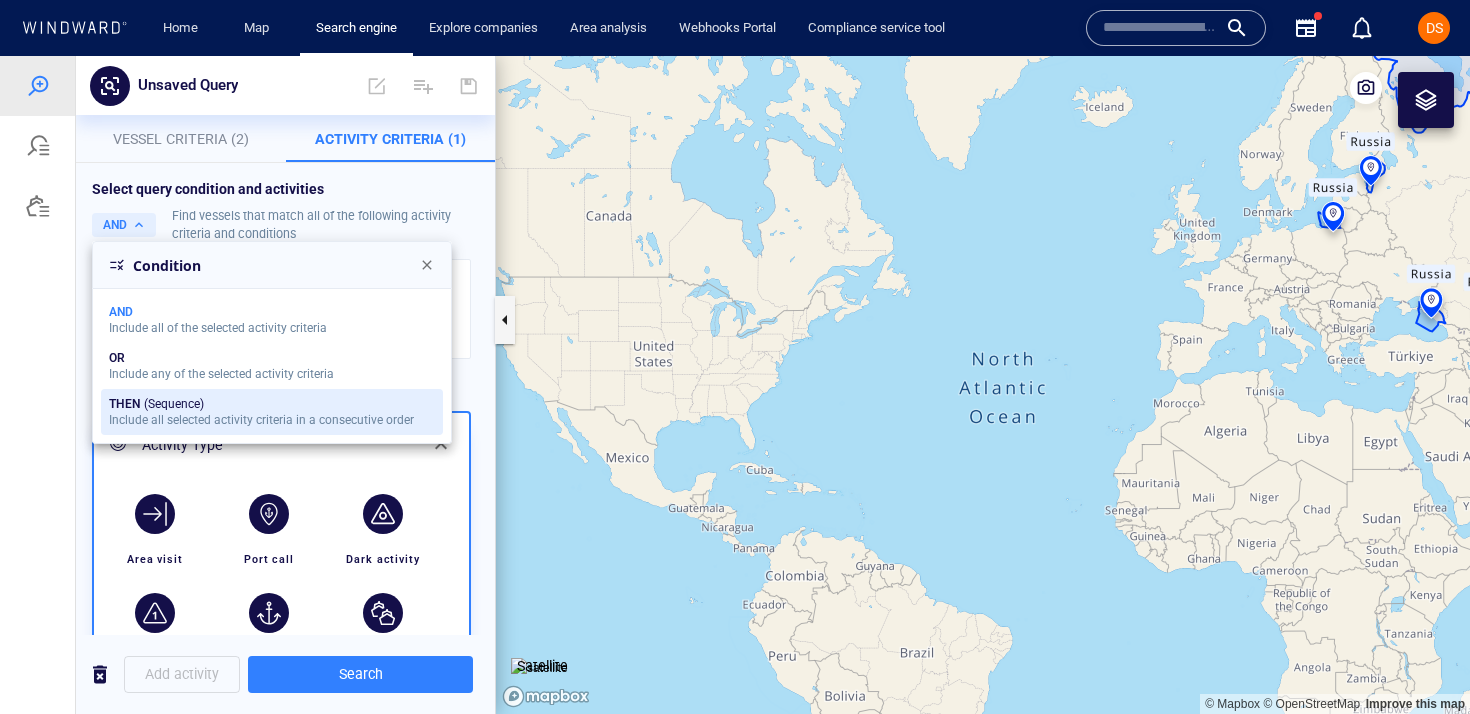 click on "THEN (Sequence)" at bounding box center (261, 404) 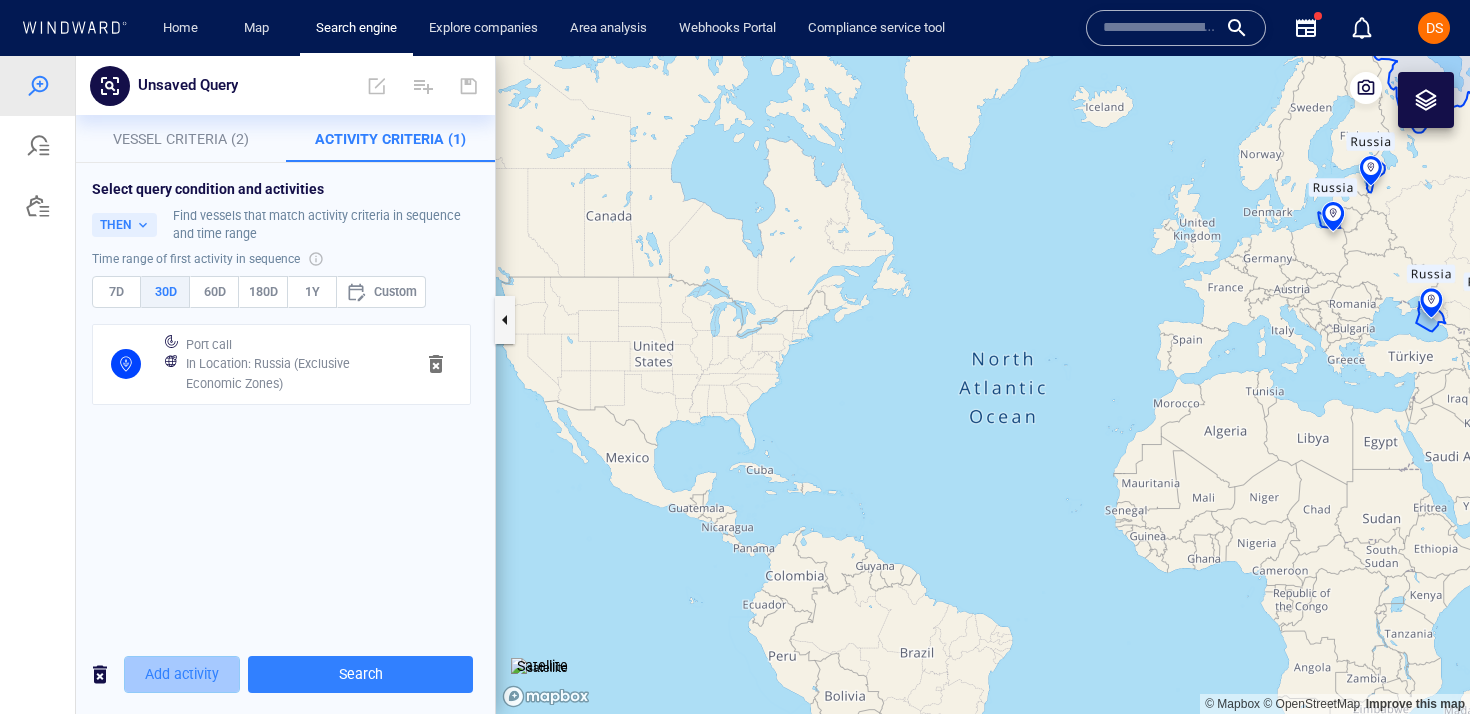 click on "Add activity" at bounding box center (182, 674) 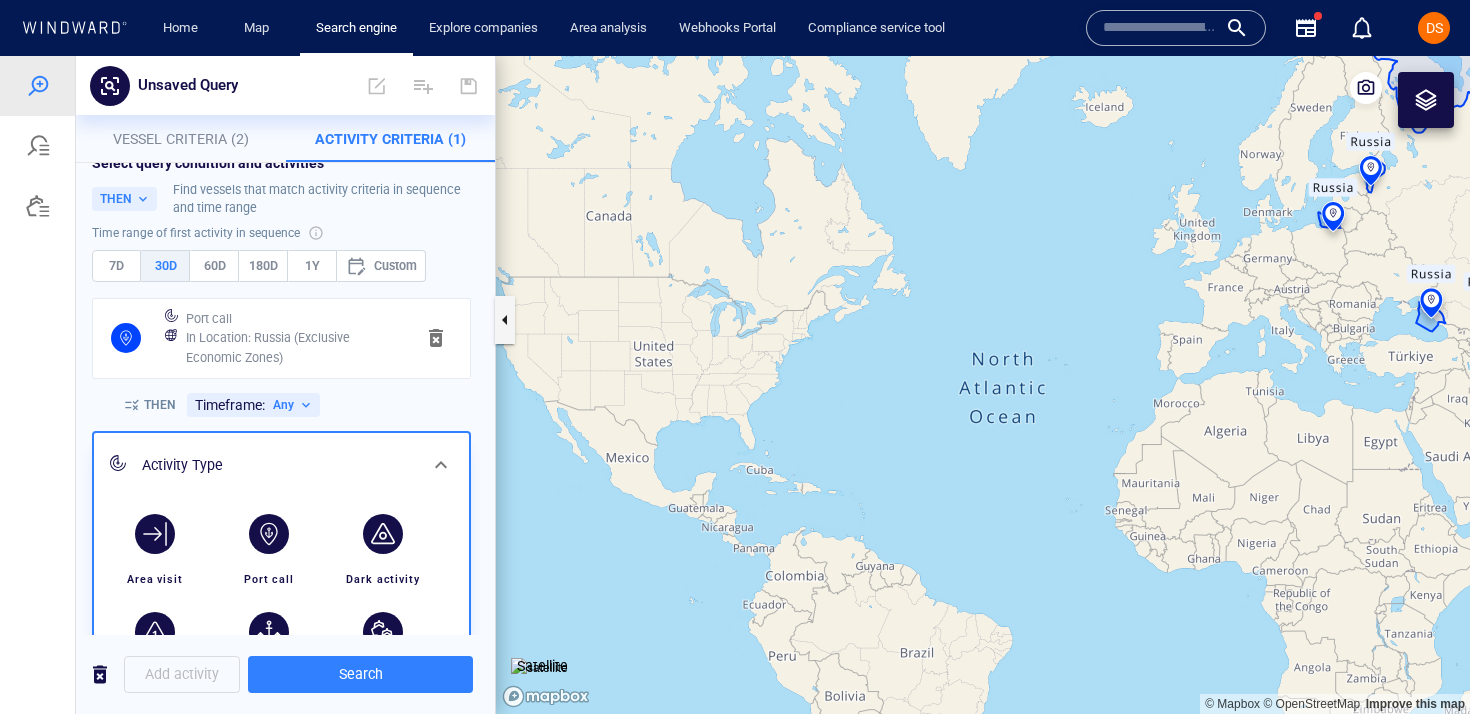 scroll, scrollTop: 51, scrollLeft: 0, axis: vertical 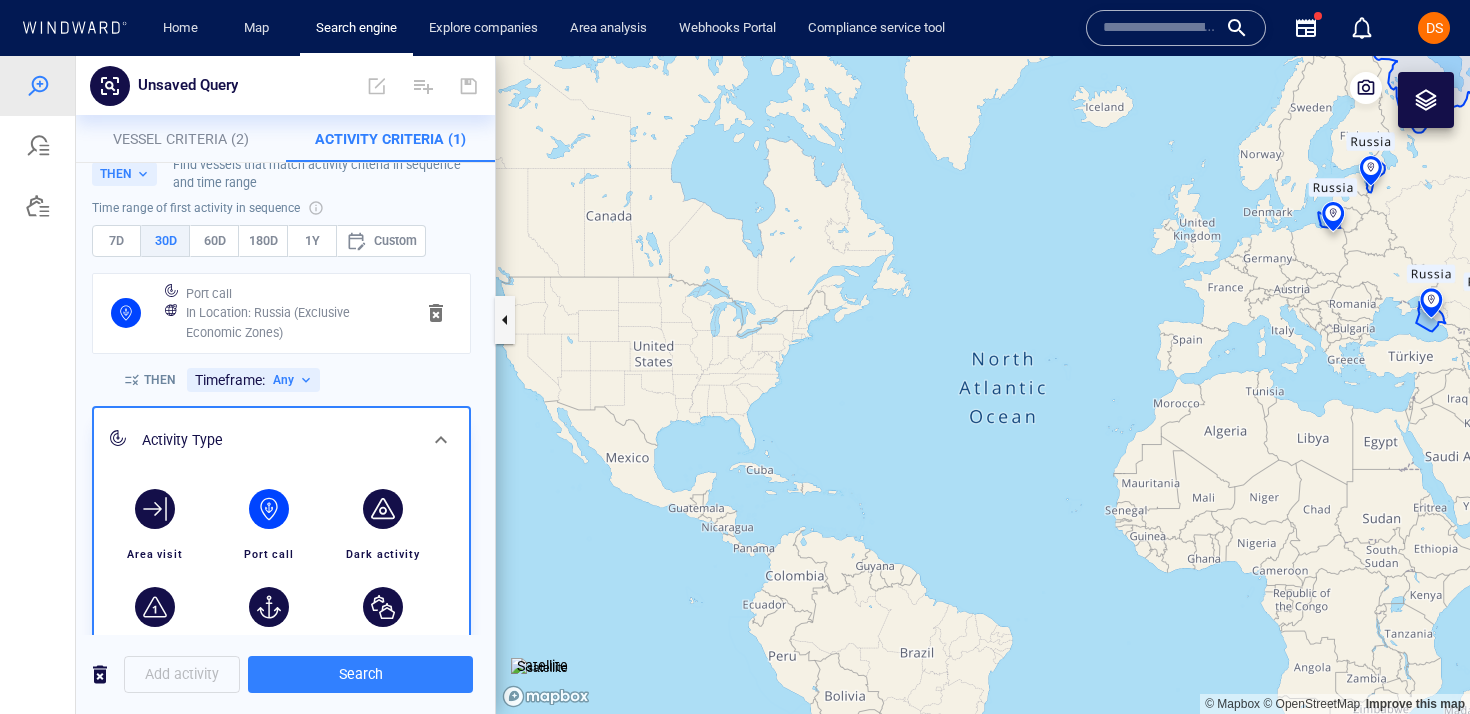 click at bounding box center [269, 509] 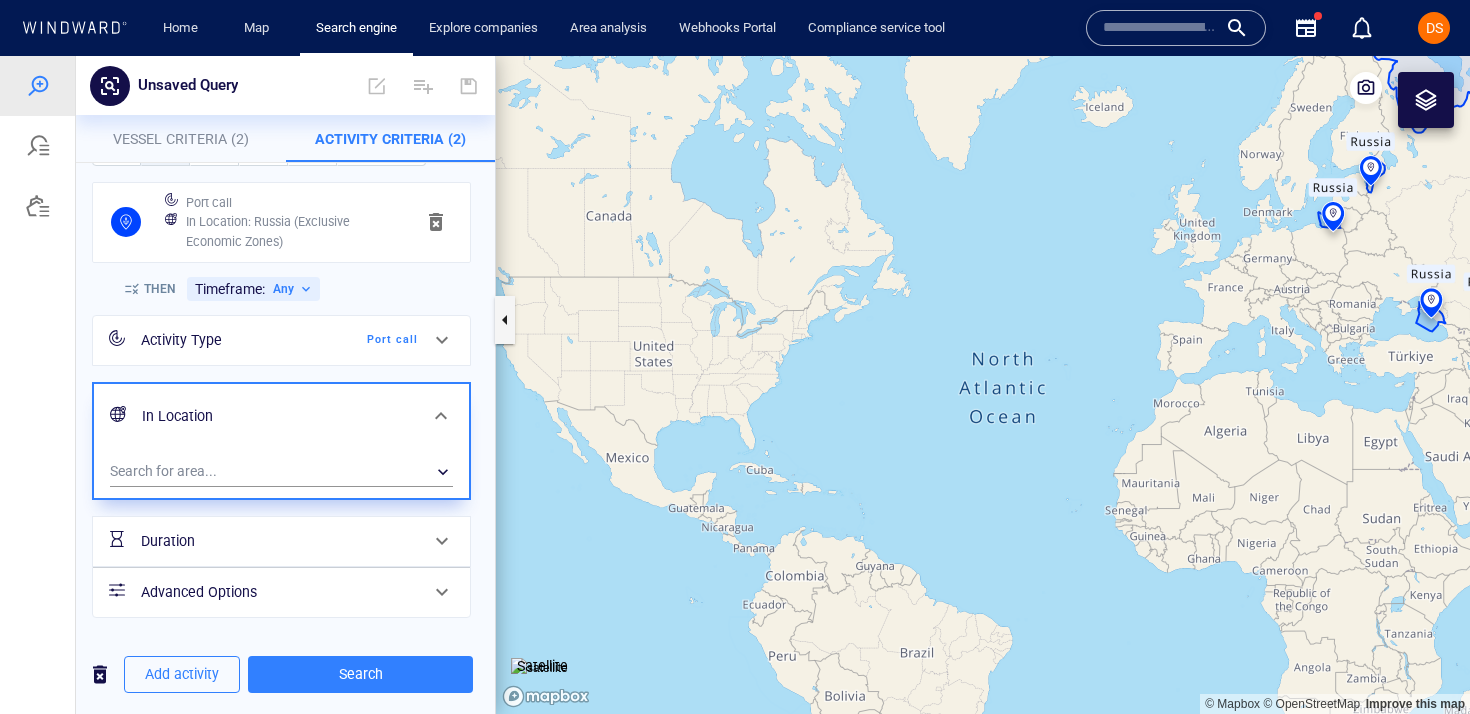 scroll, scrollTop: 152, scrollLeft: 0, axis: vertical 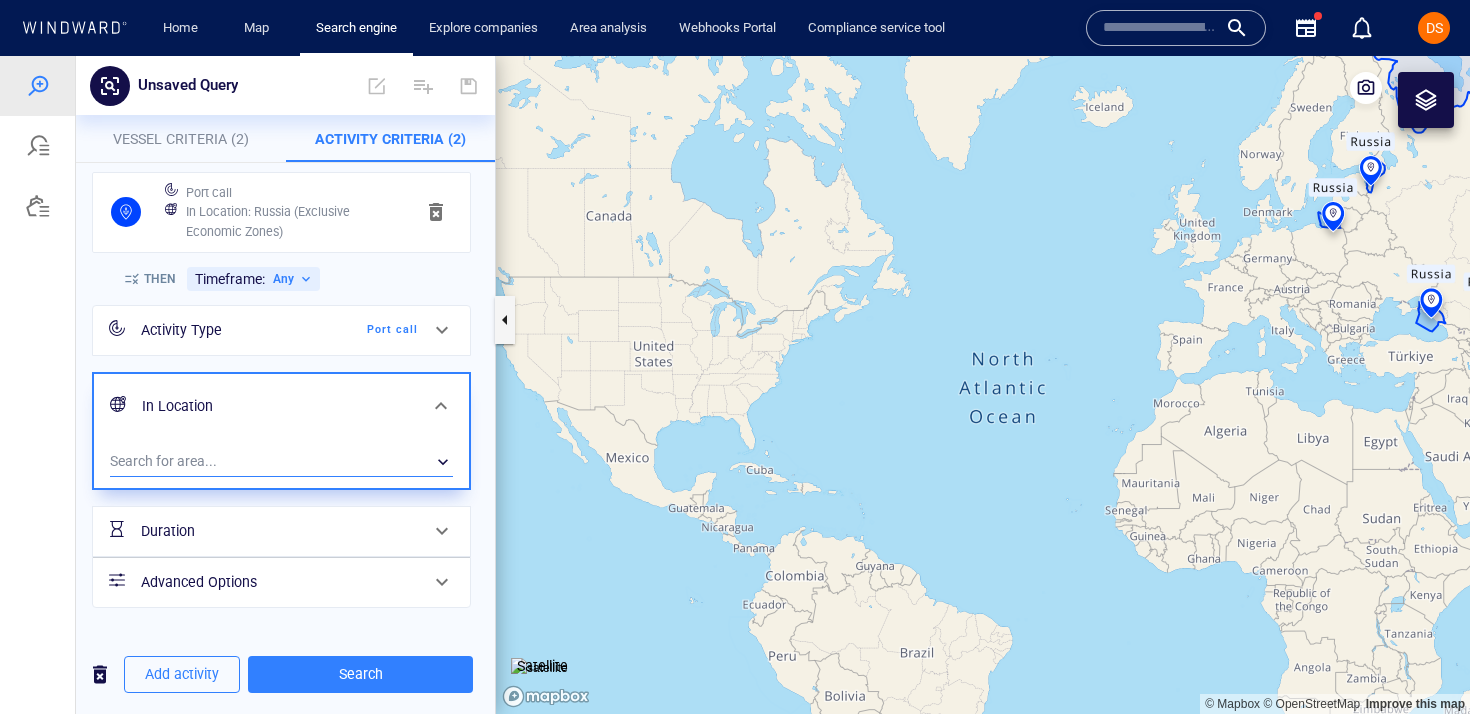click on "​" at bounding box center [281, 462] 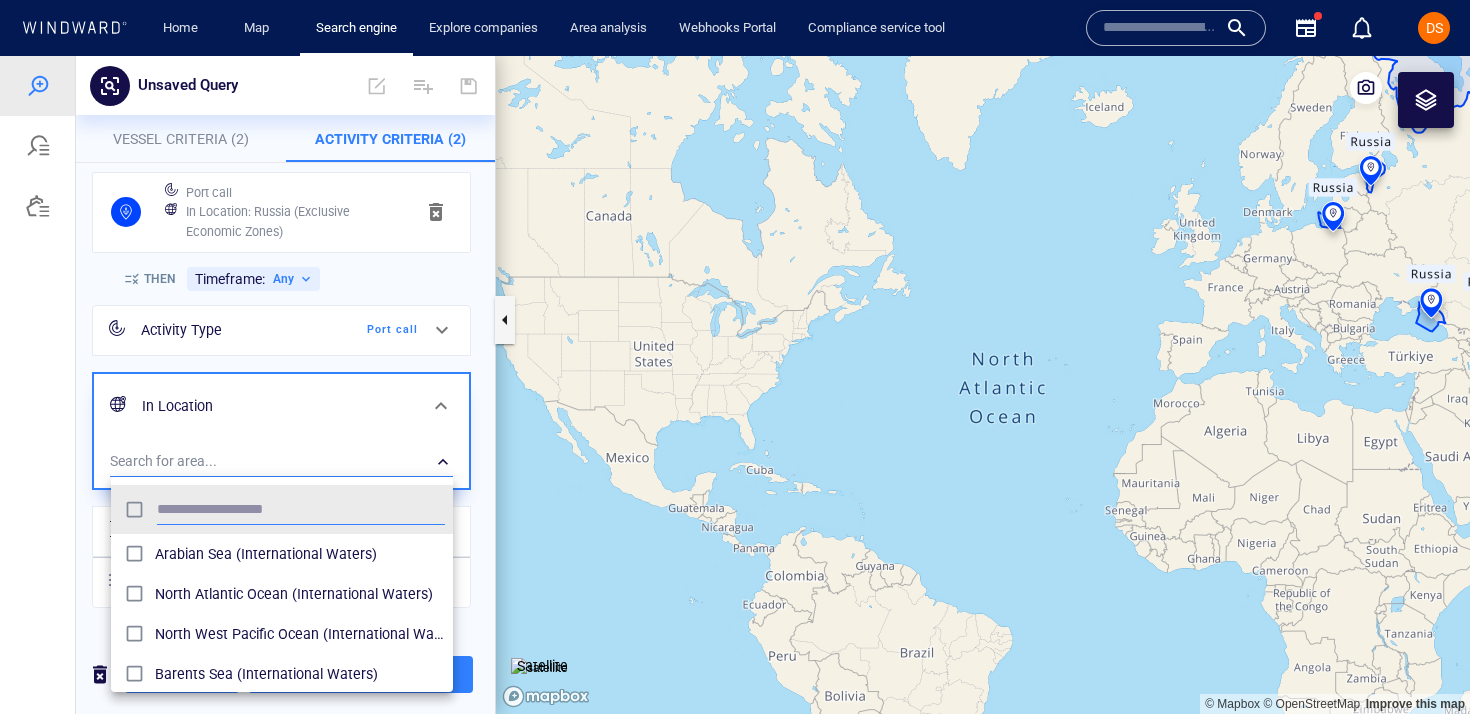 scroll, scrollTop: 0, scrollLeft: 1, axis: horizontal 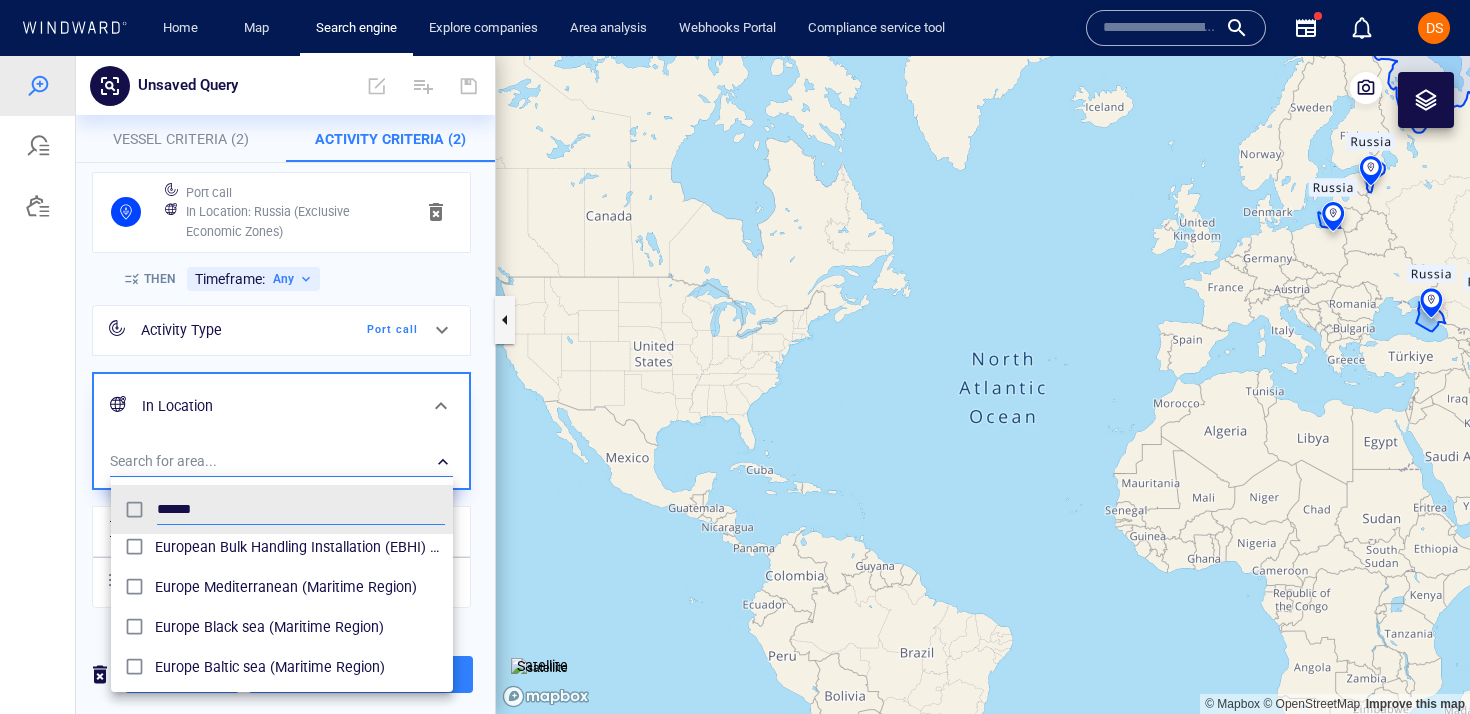 type on "******" 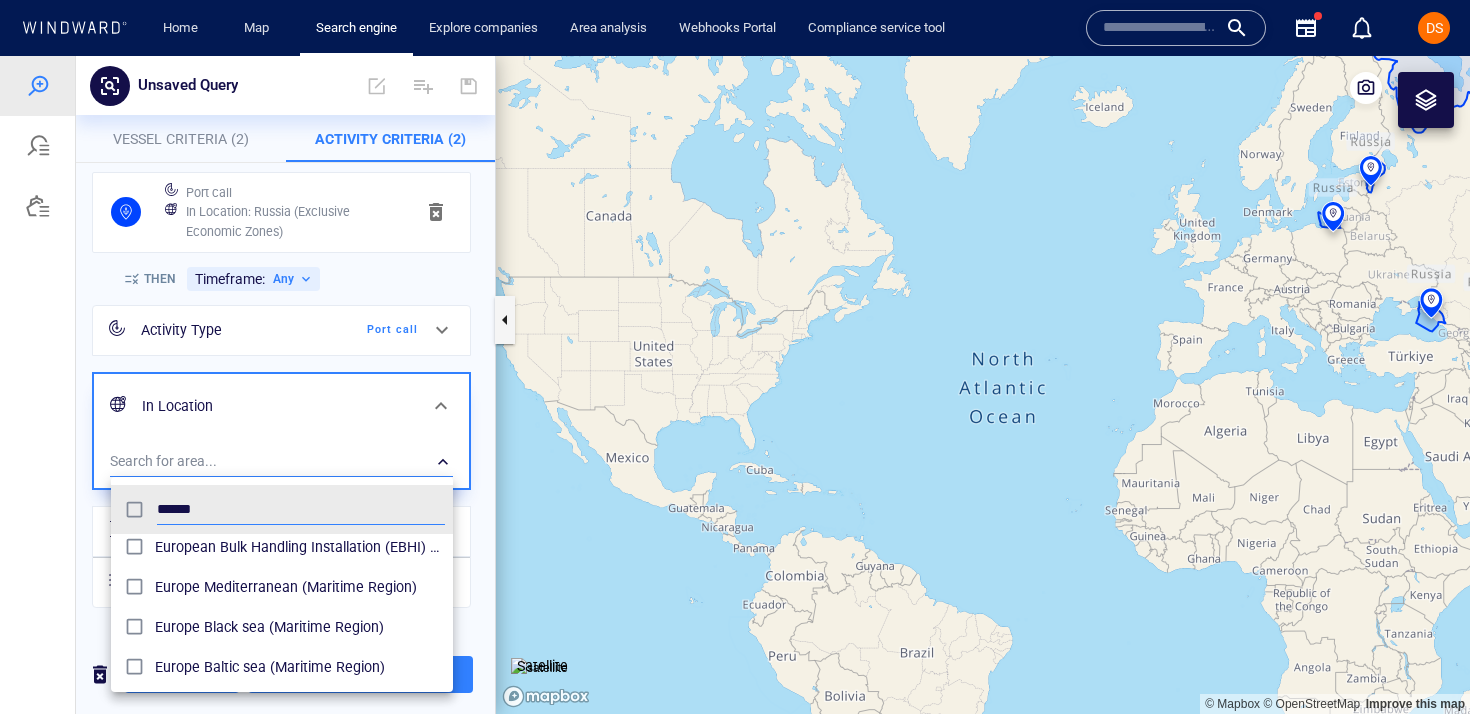 scroll, scrollTop: 85, scrollLeft: 0, axis: vertical 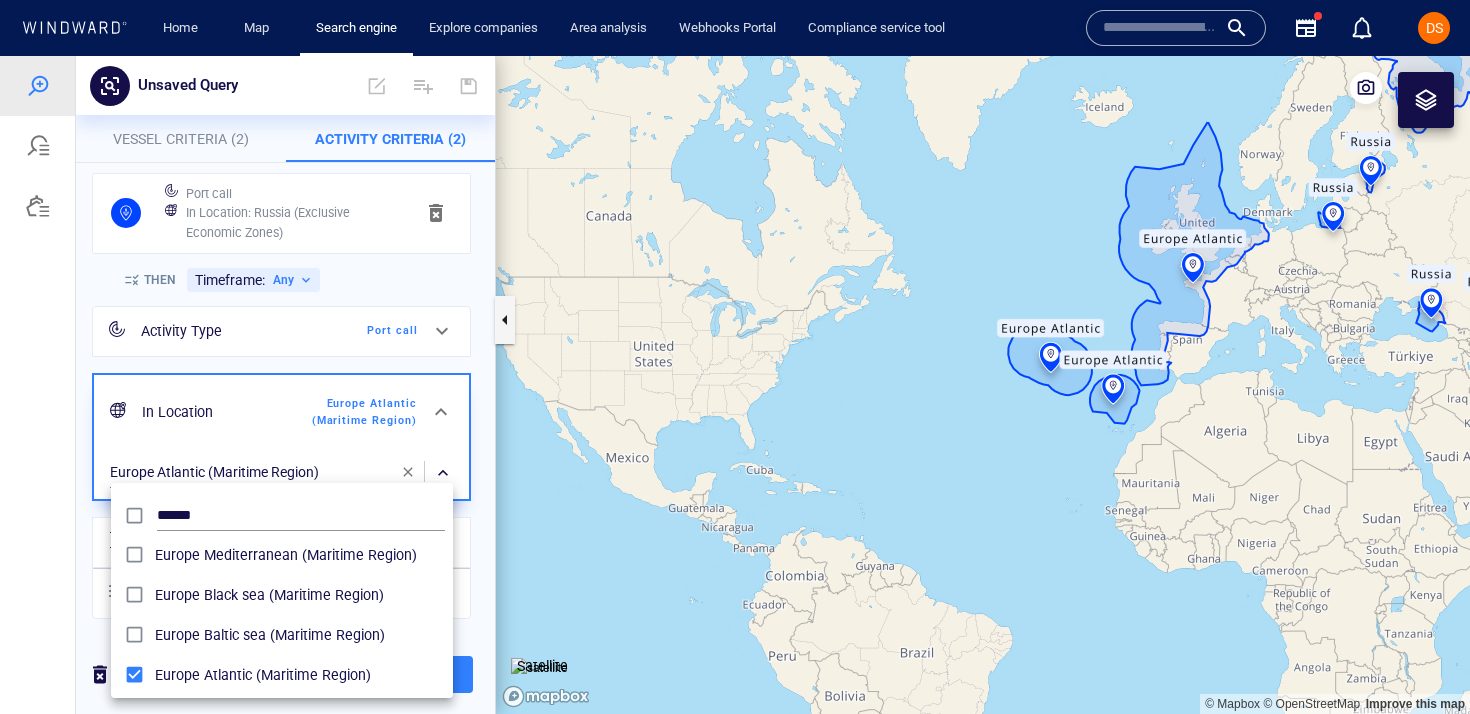 click at bounding box center [735, 385] 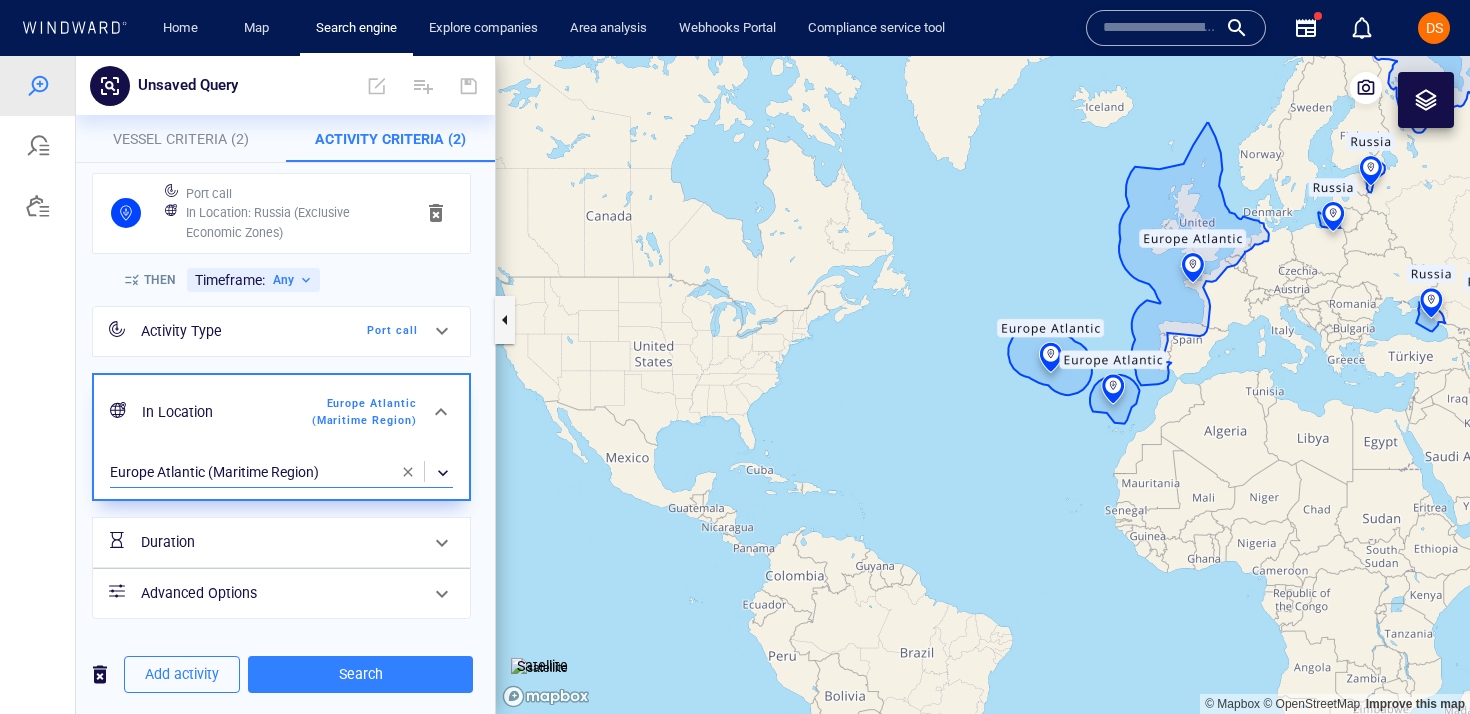 click on "Add activity Search" at bounding box center [285, 674] 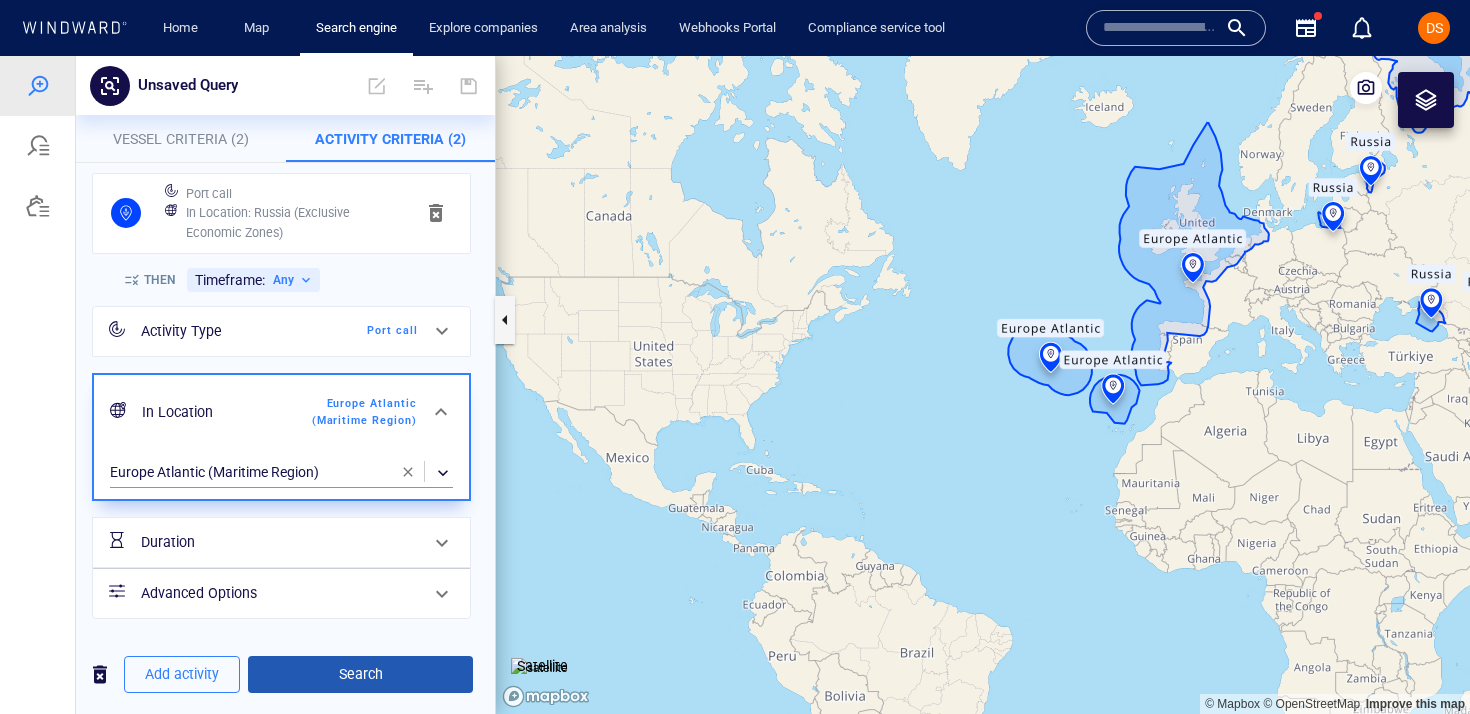 click on "Search" at bounding box center [360, 674] 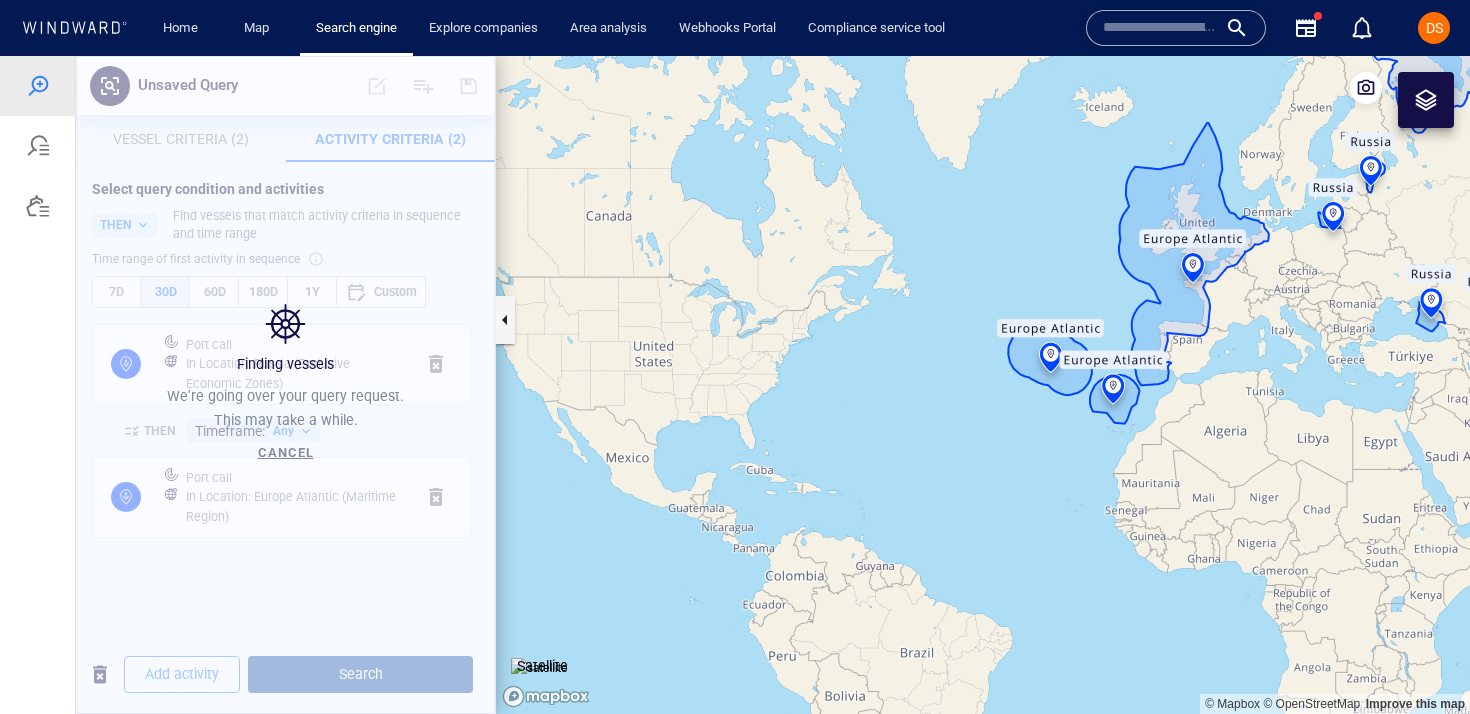 scroll, scrollTop: 0, scrollLeft: 0, axis: both 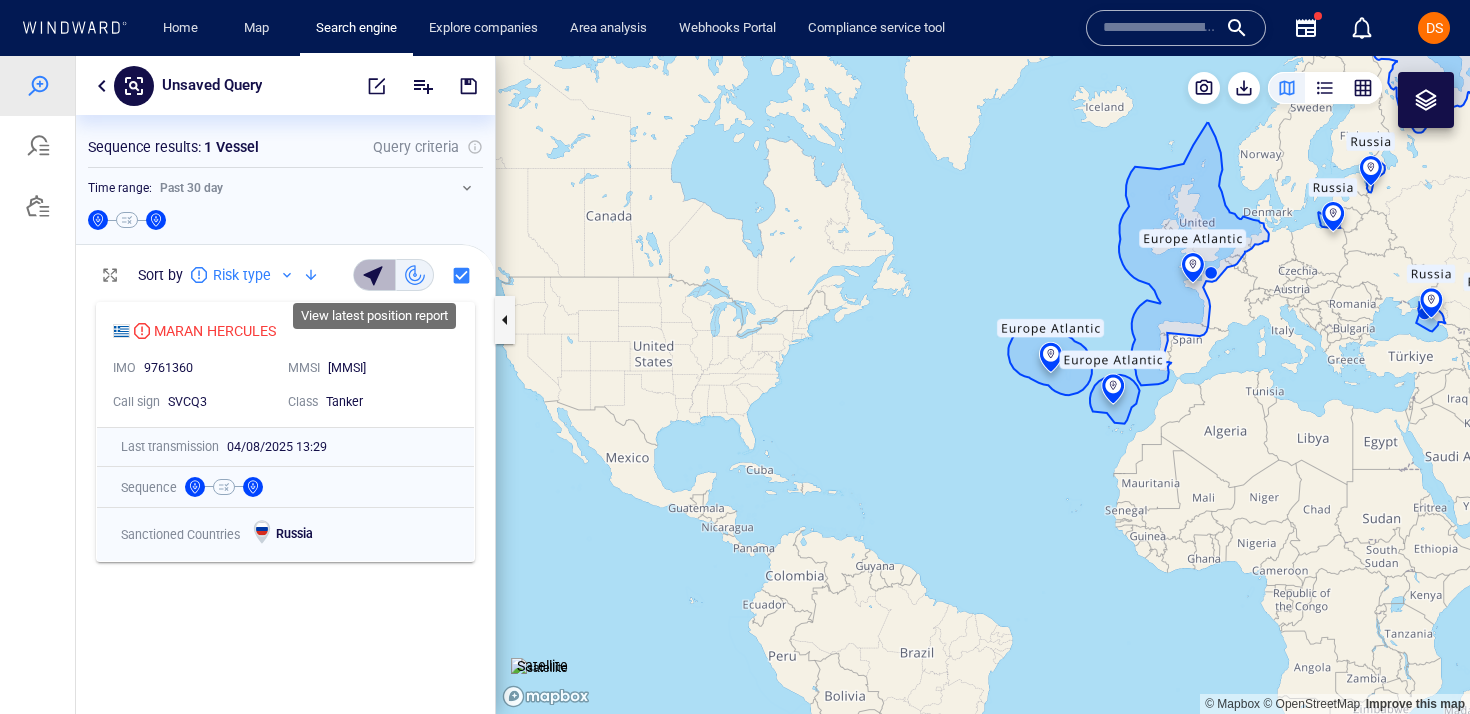 click at bounding box center [376, 275] 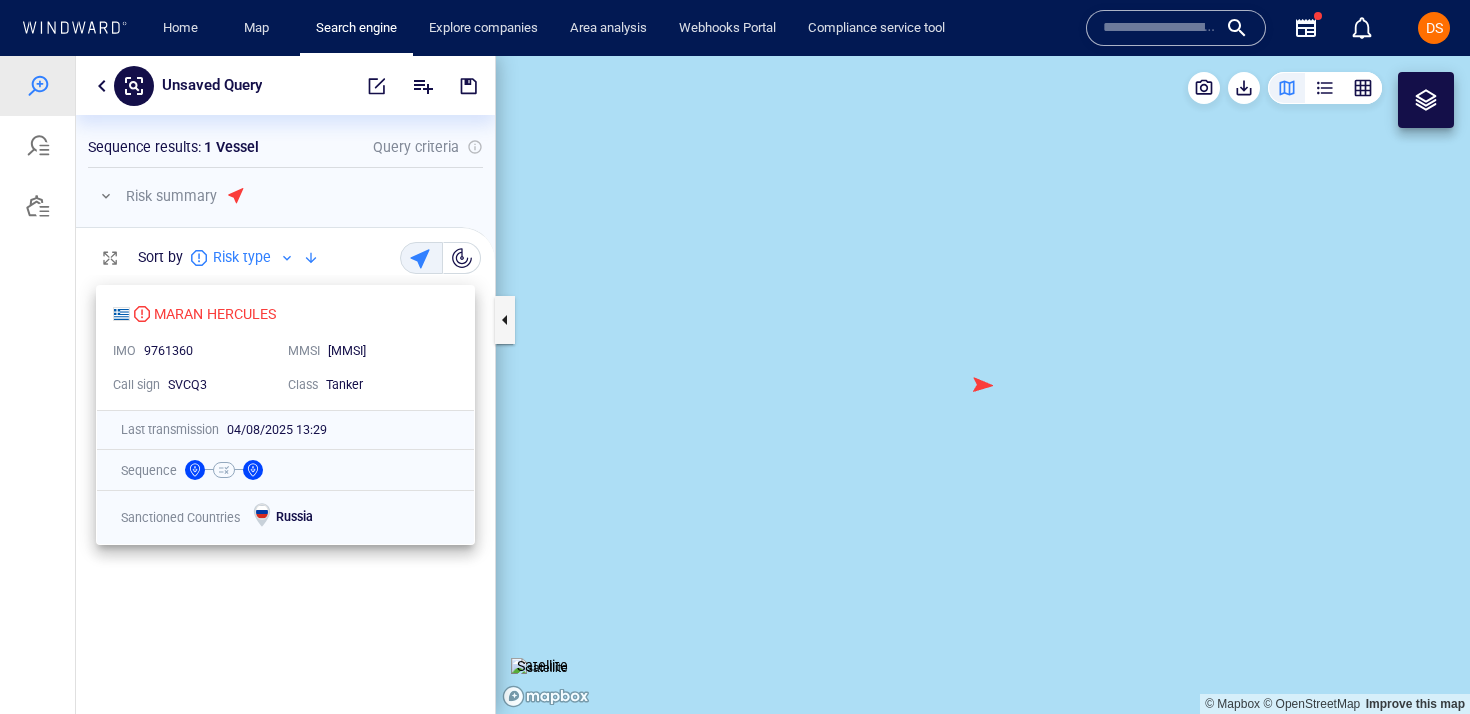 click on "MARAN HERCULES IMO 9761360 MMSI 241517000 Call sign SVCQ3 Class Tanker" at bounding box center (285, 348) 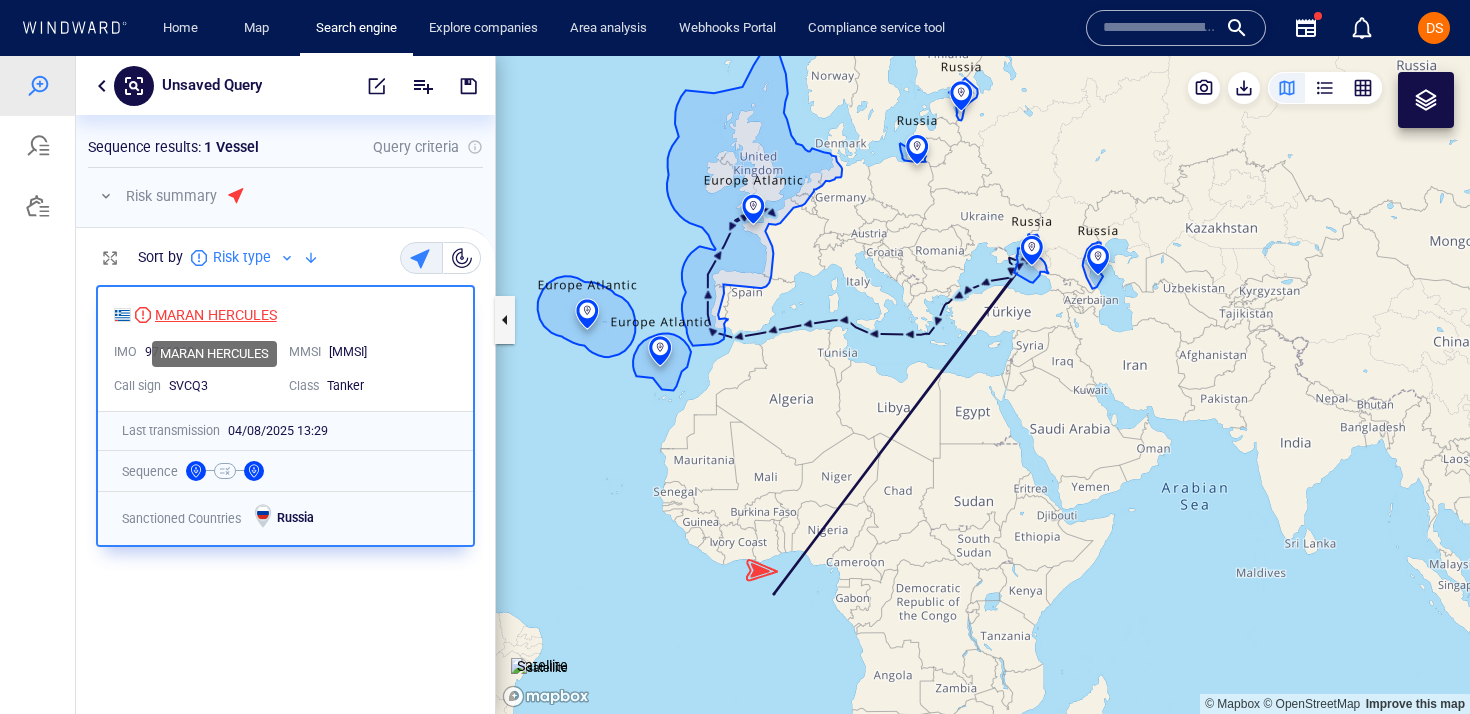 click on "MARAN HERCULES" at bounding box center [216, 315] 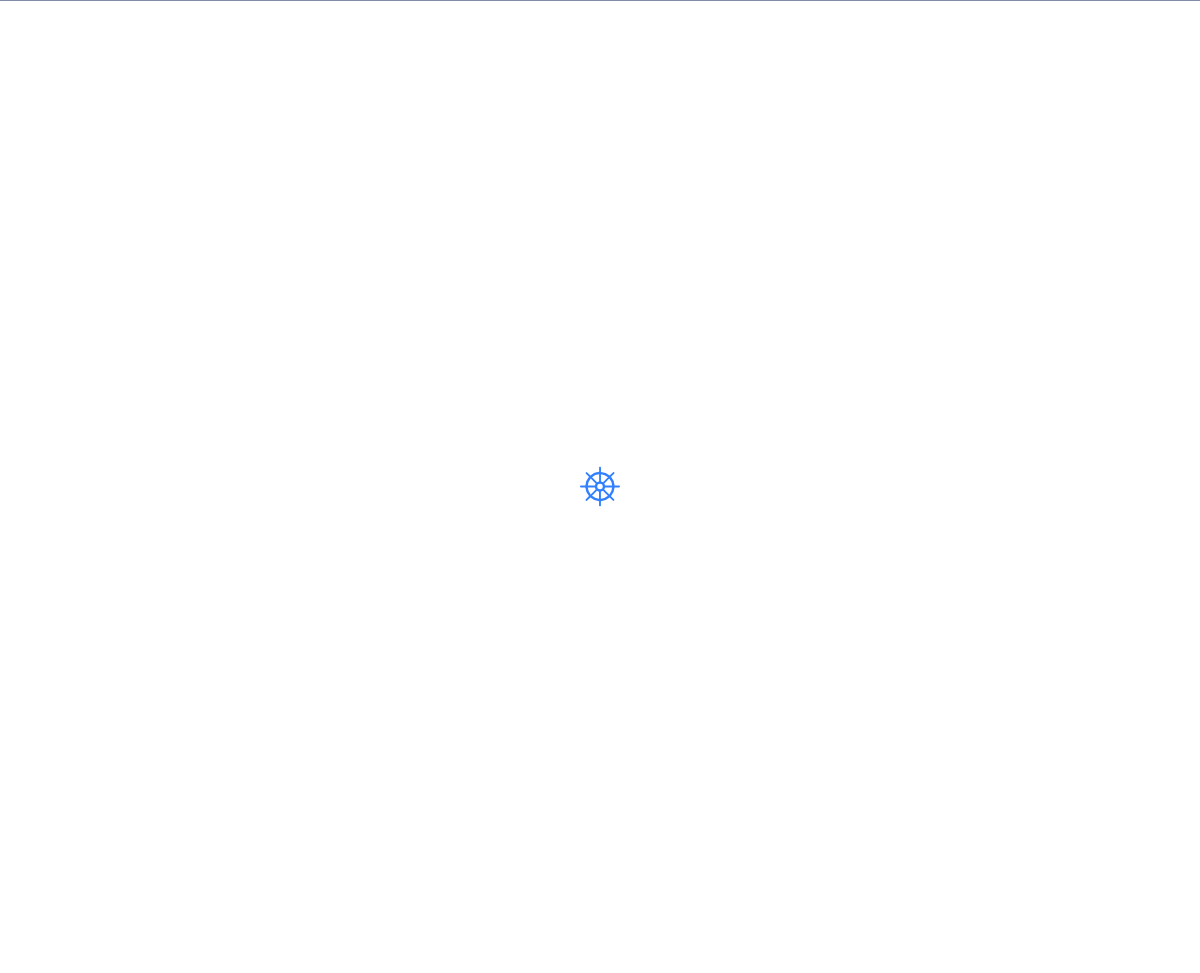 scroll, scrollTop: 0, scrollLeft: 0, axis: both 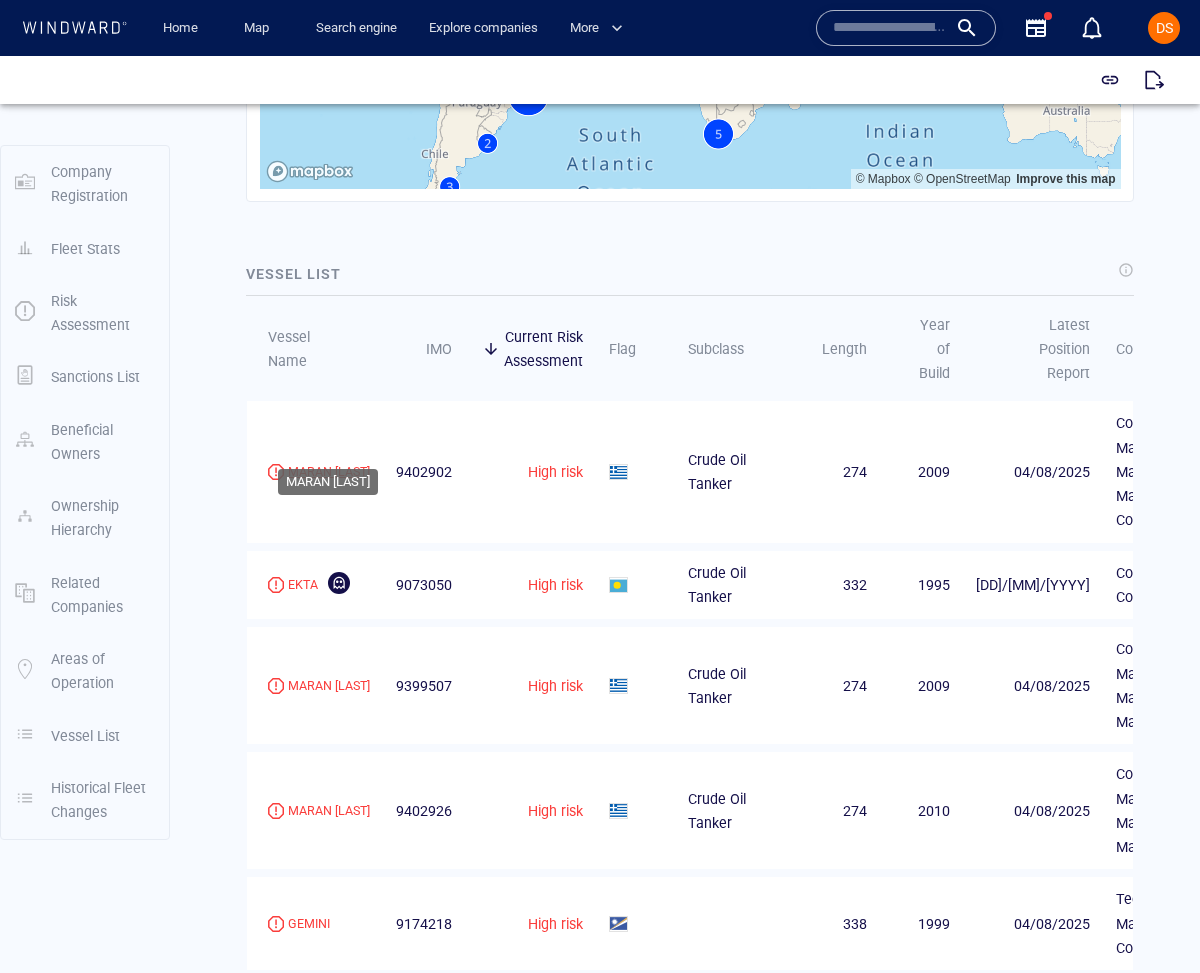 click on "MARAN PYTHIA" at bounding box center (329, 472) 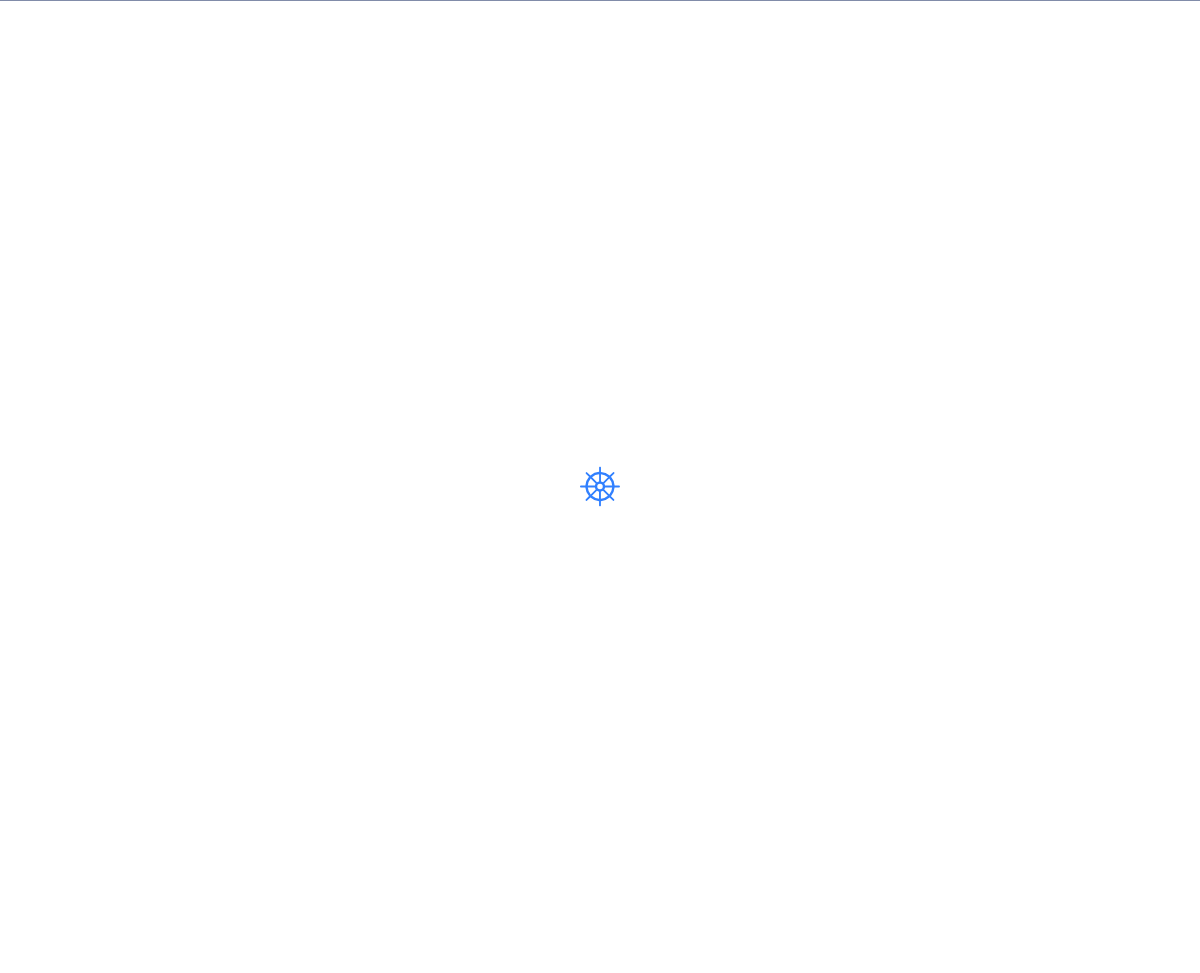 scroll, scrollTop: 0, scrollLeft: 0, axis: both 